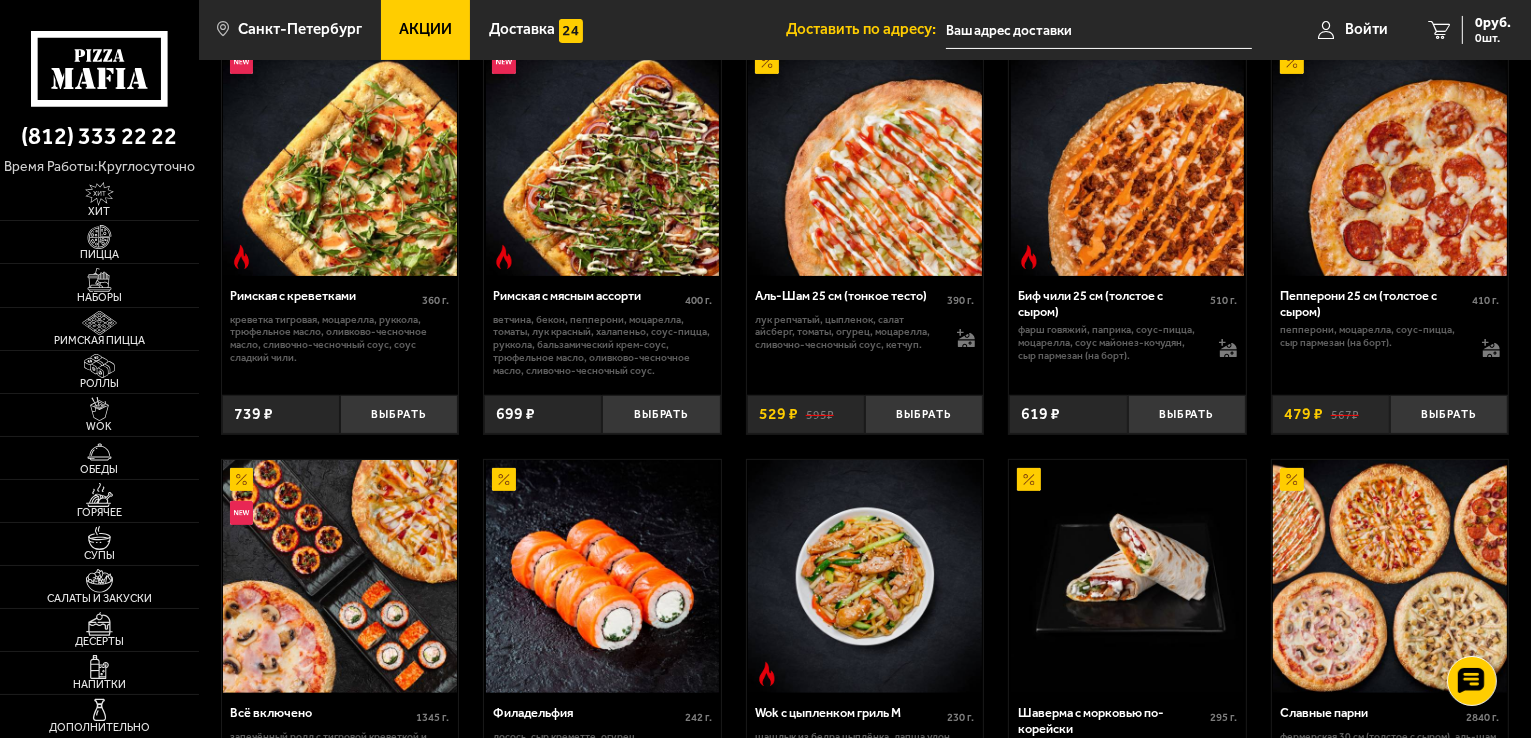 scroll, scrollTop: 500, scrollLeft: 0, axis: vertical 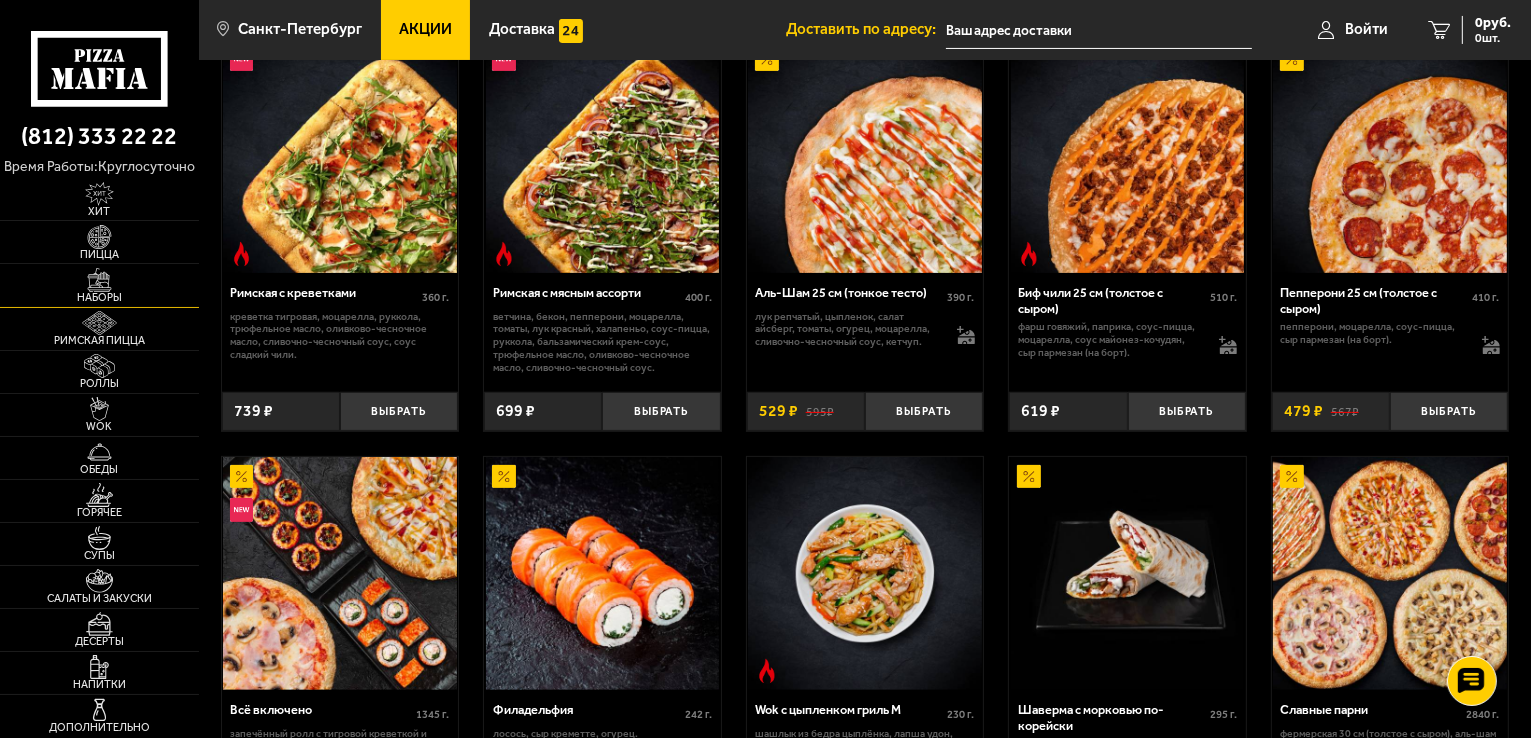 click on "Наборы" at bounding box center [99, 297] 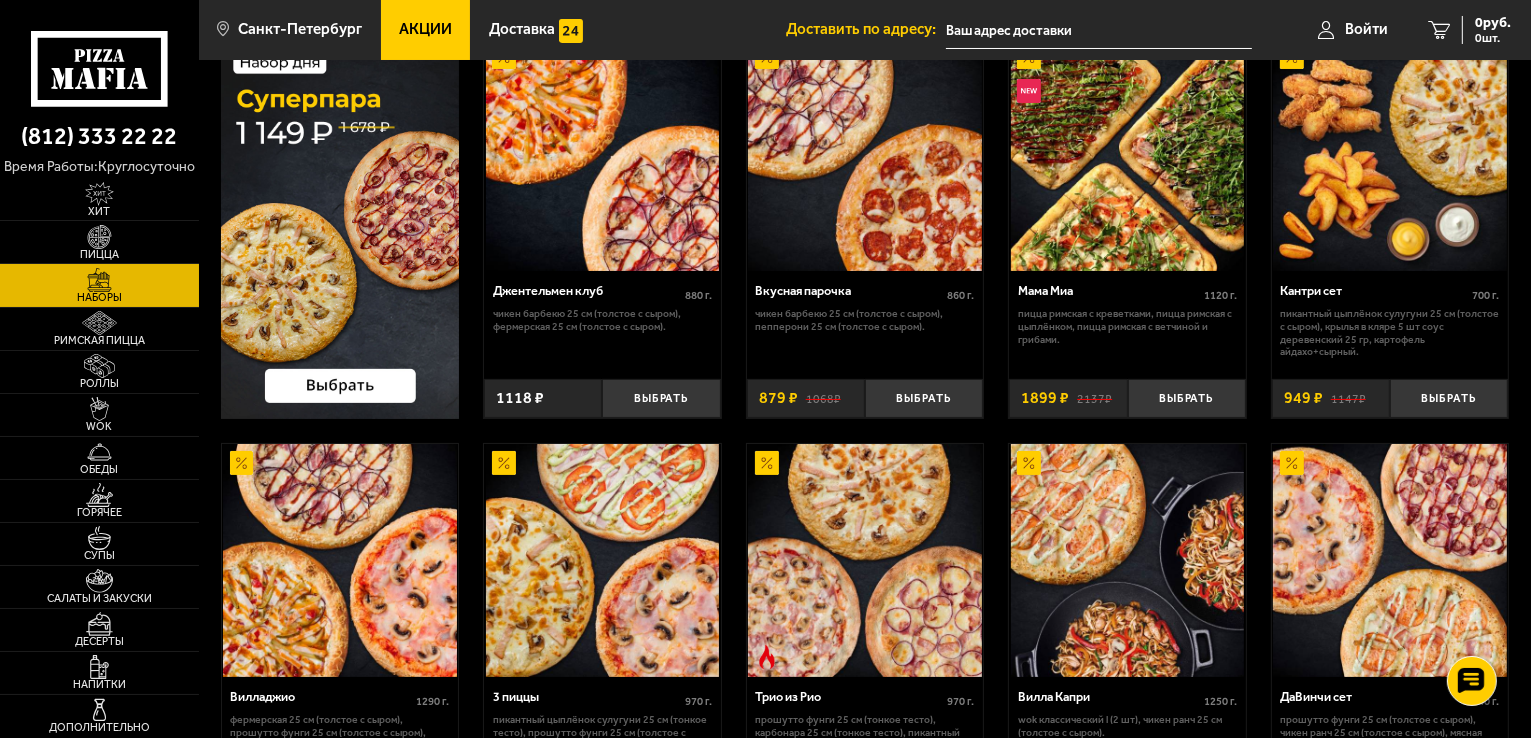scroll, scrollTop: 0, scrollLeft: 0, axis: both 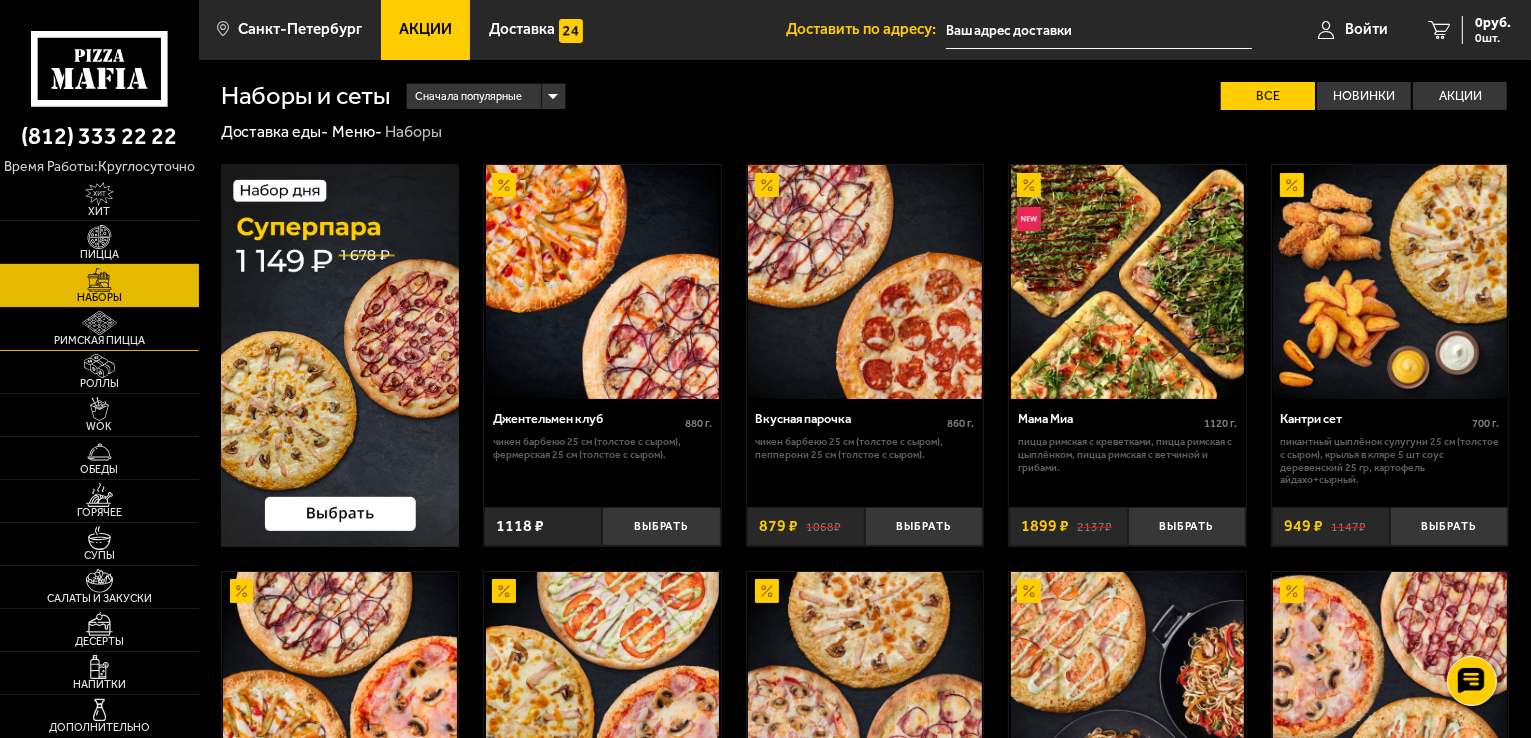 click on "Римская пицца" at bounding box center [99, 340] 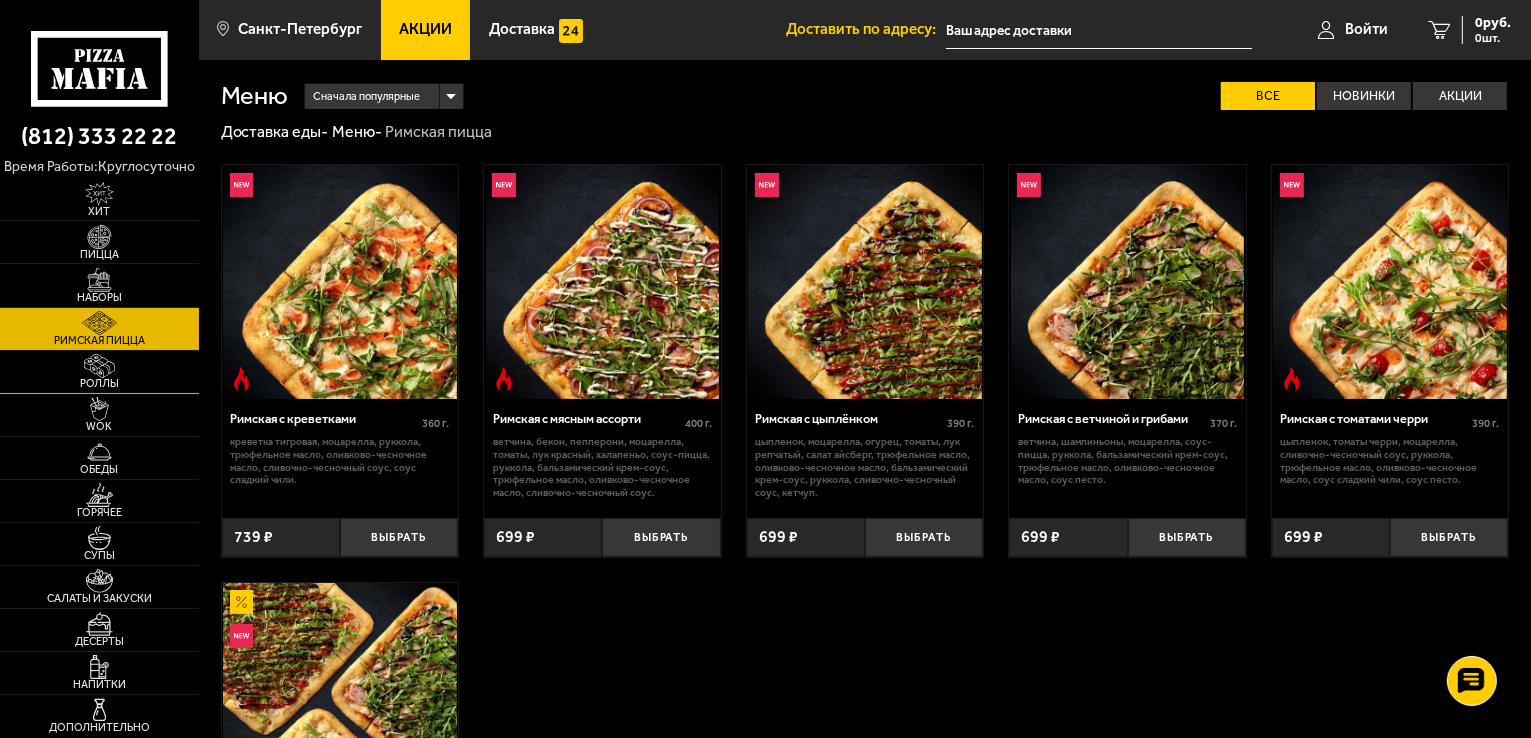 click at bounding box center (99, 366) 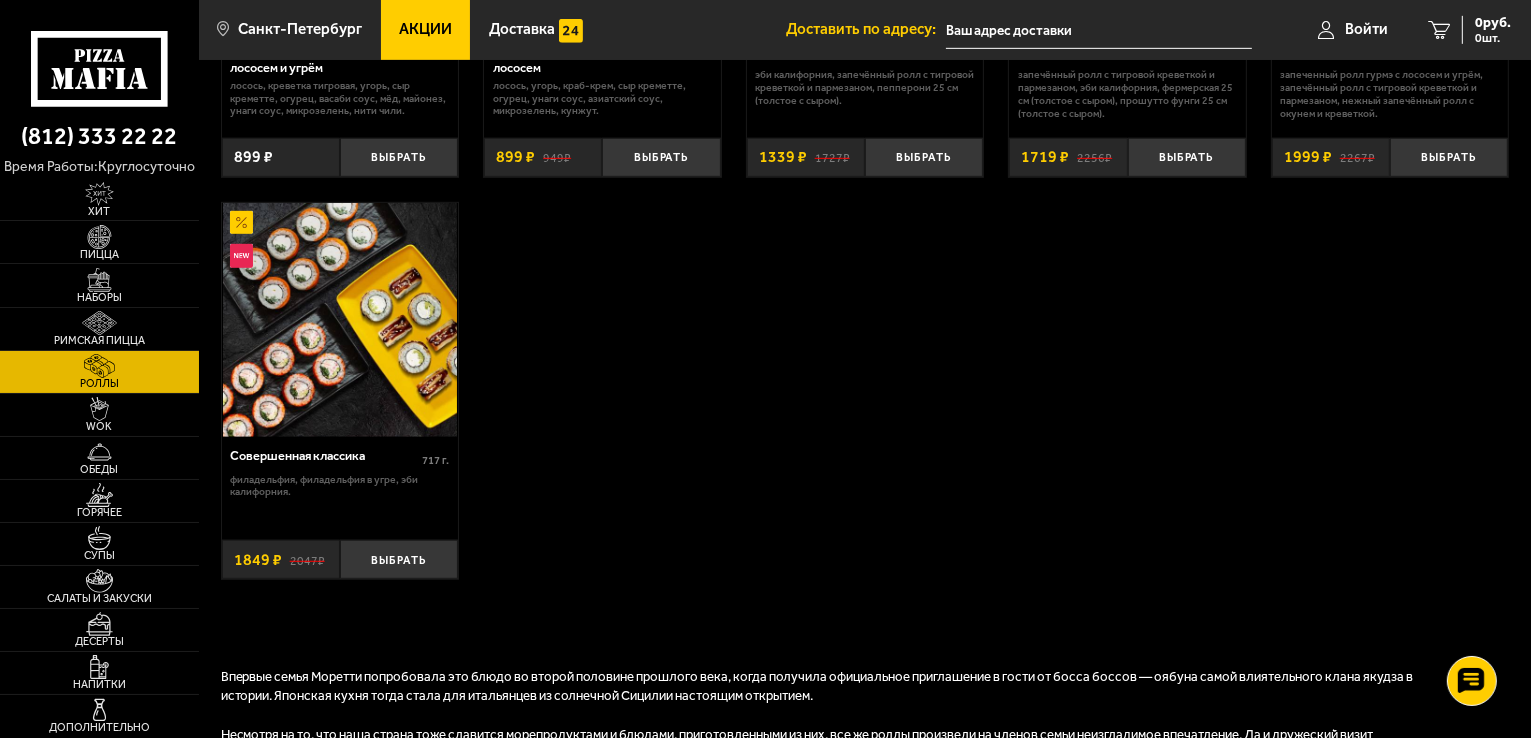 scroll, scrollTop: 1300, scrollLeft: 0, axis: vertical 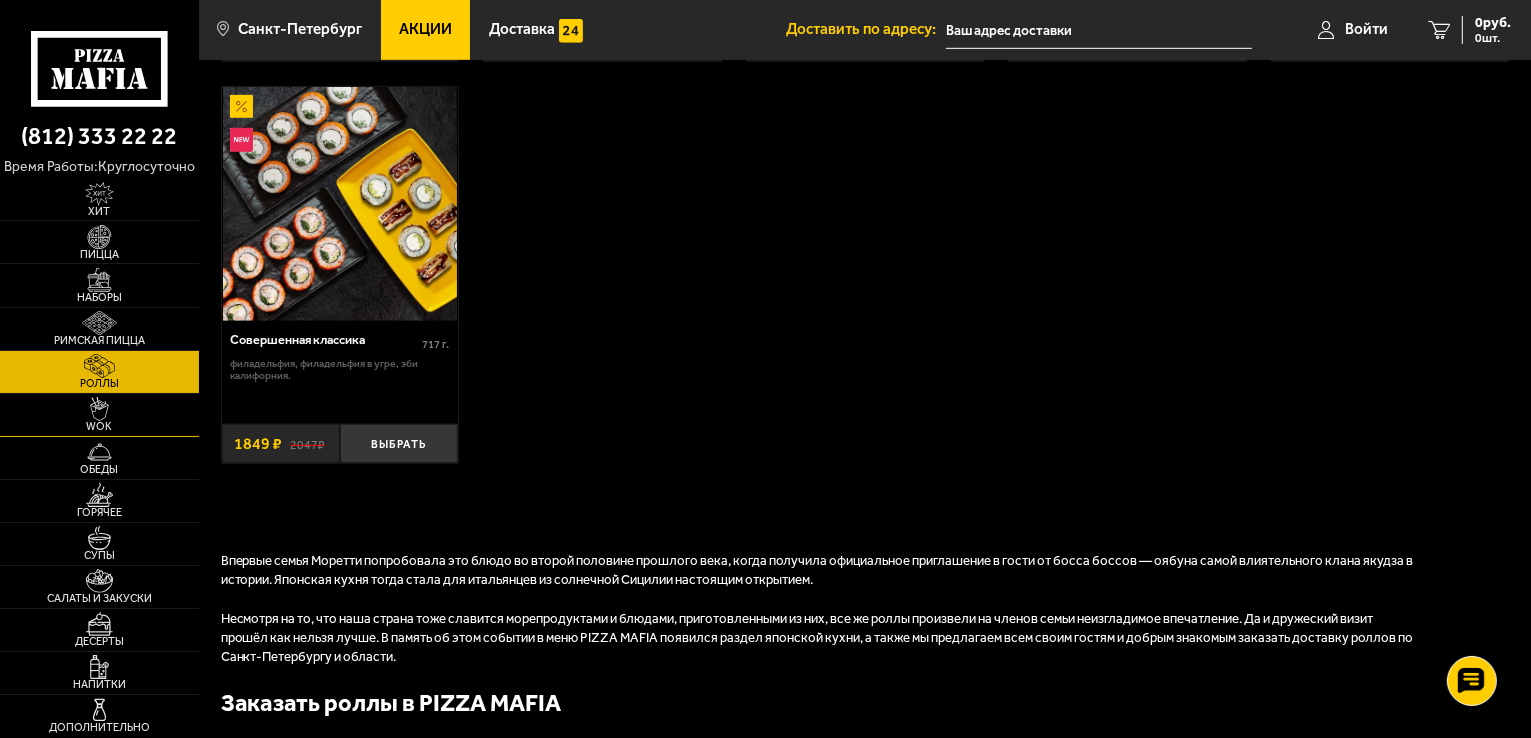 click at bounding box center (99, 409) 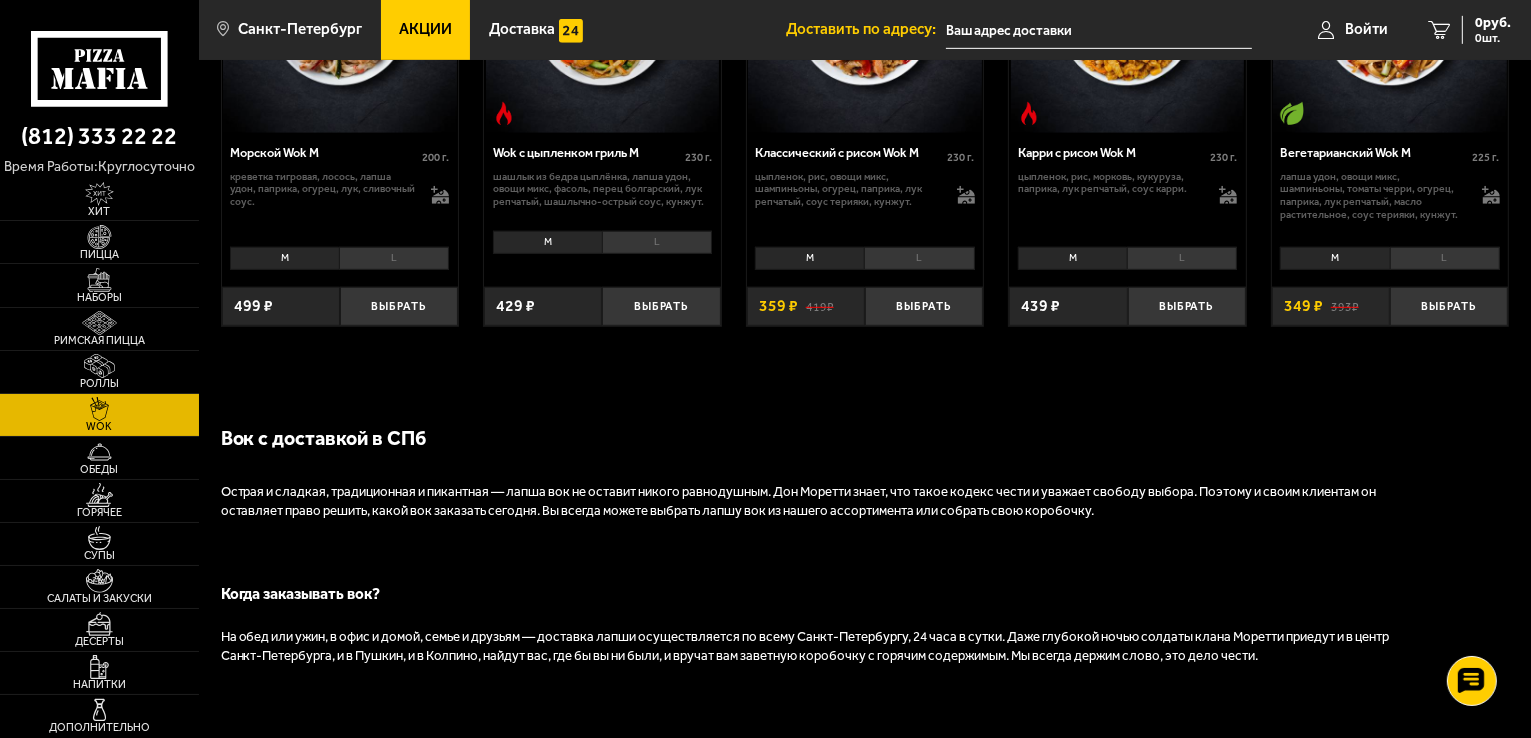 scroll, scrollTop: 1200, scrollLeft: 0, axis: vertical 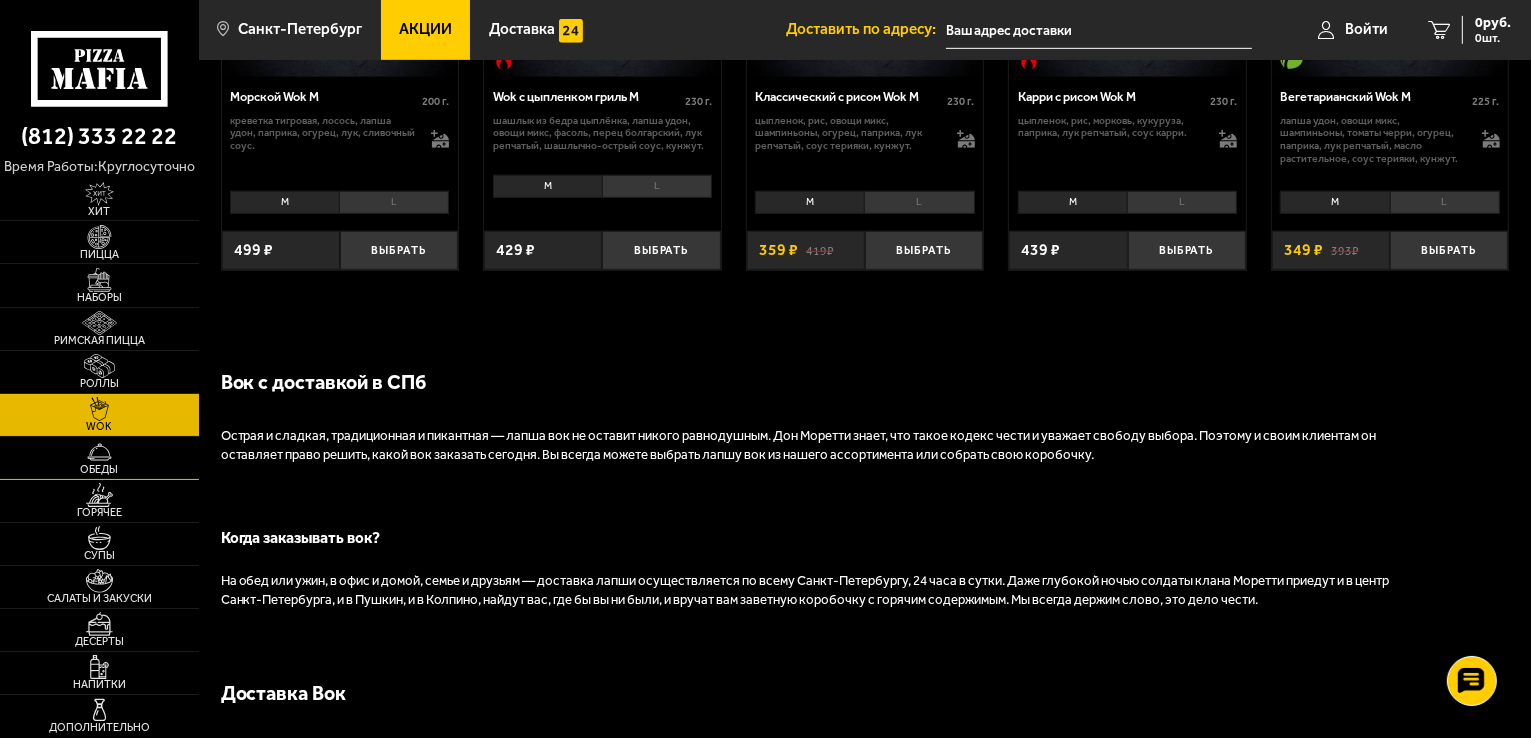 click at bounding box center [99, 452] 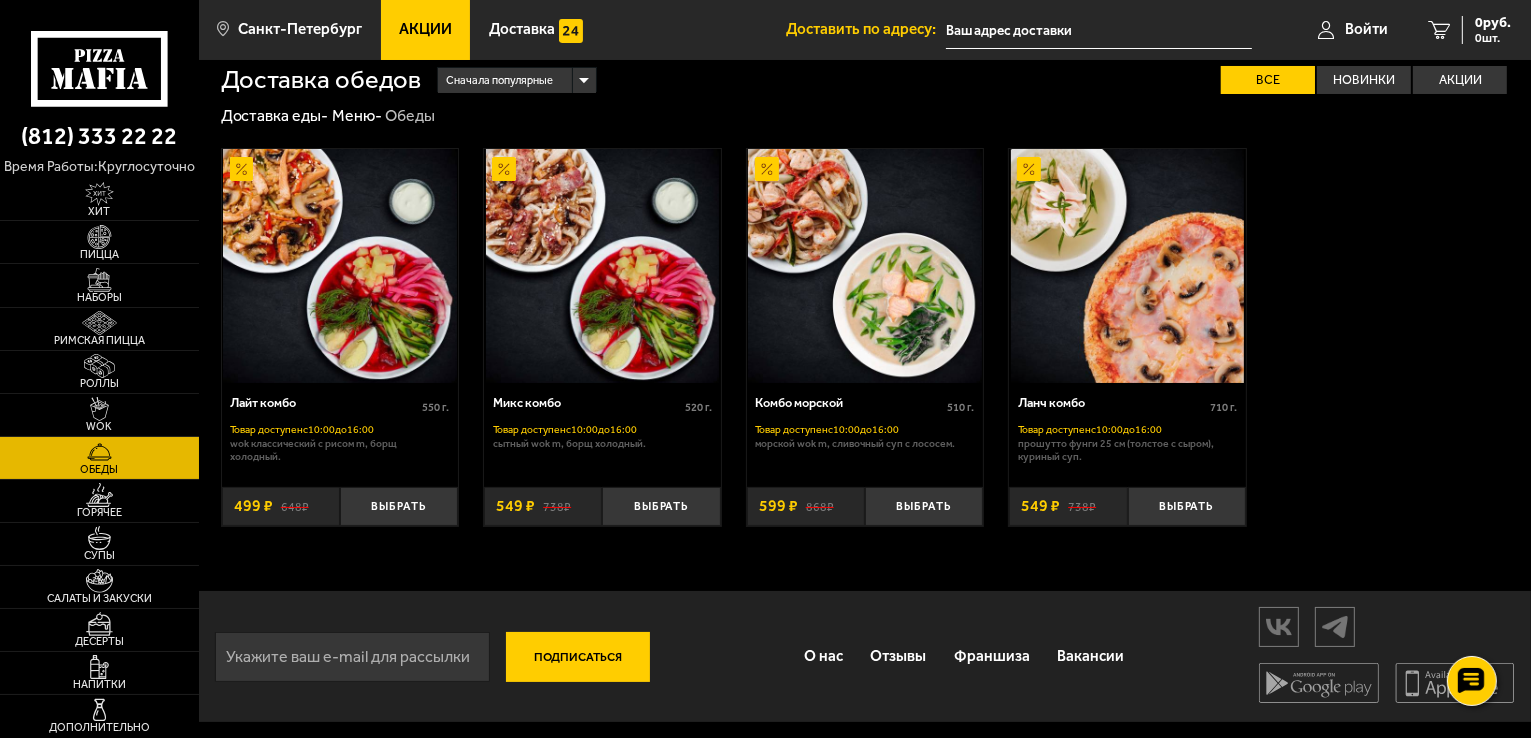 scroll, scrollTop: 0, scrollLeft: 0, axis: both 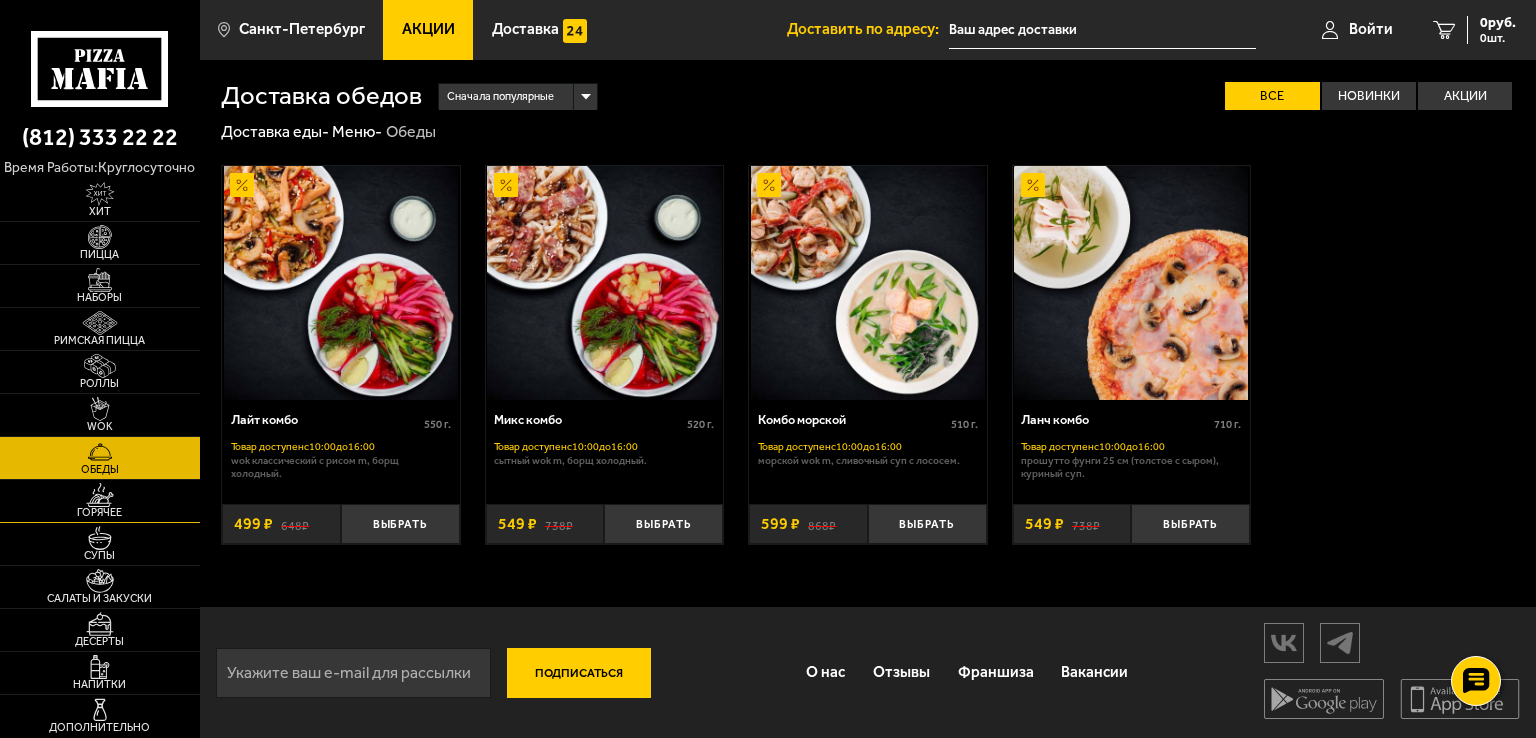 click on "Горячее" at bounding box center (100, 512) 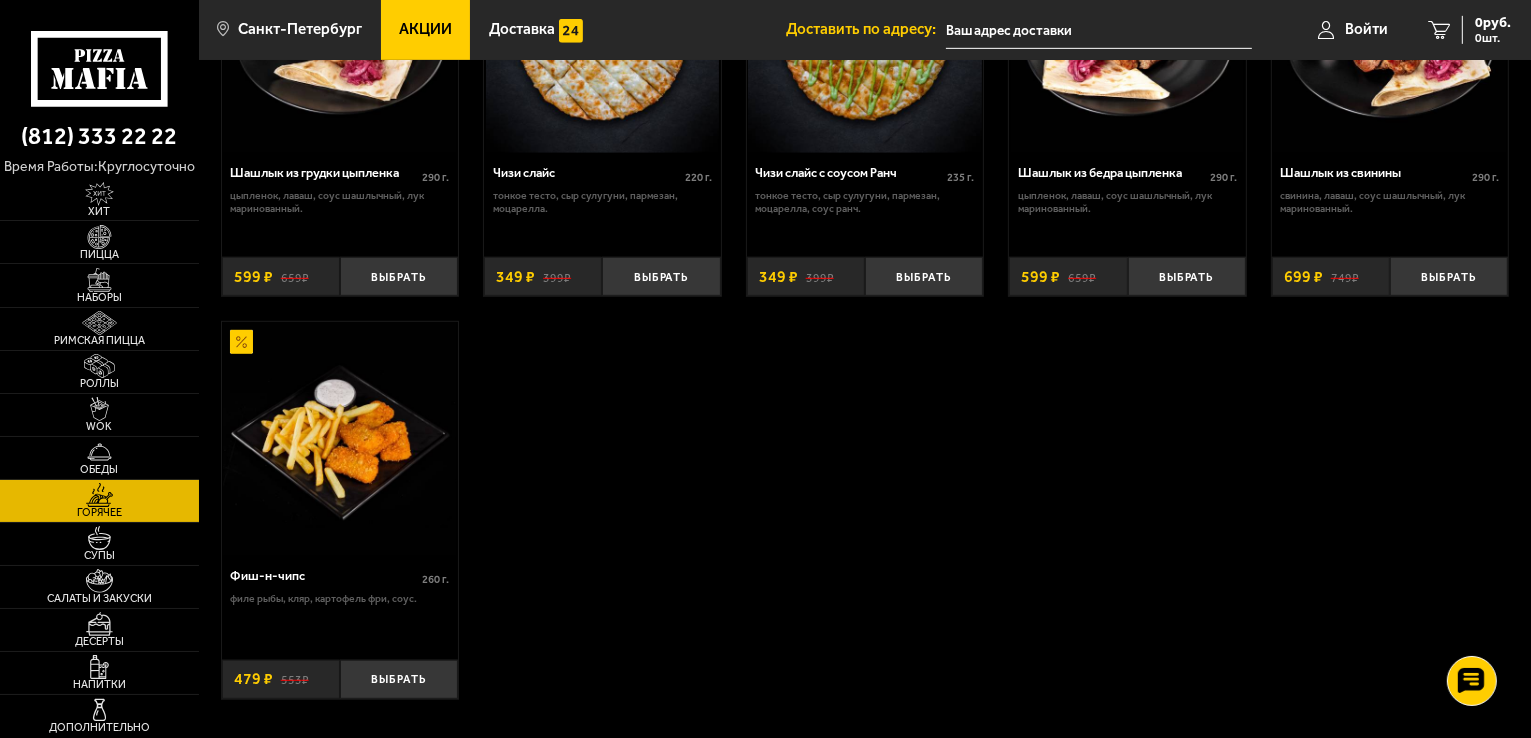 scroll, scrollTop: 1200, scrollLeft: 0, axis: vertical 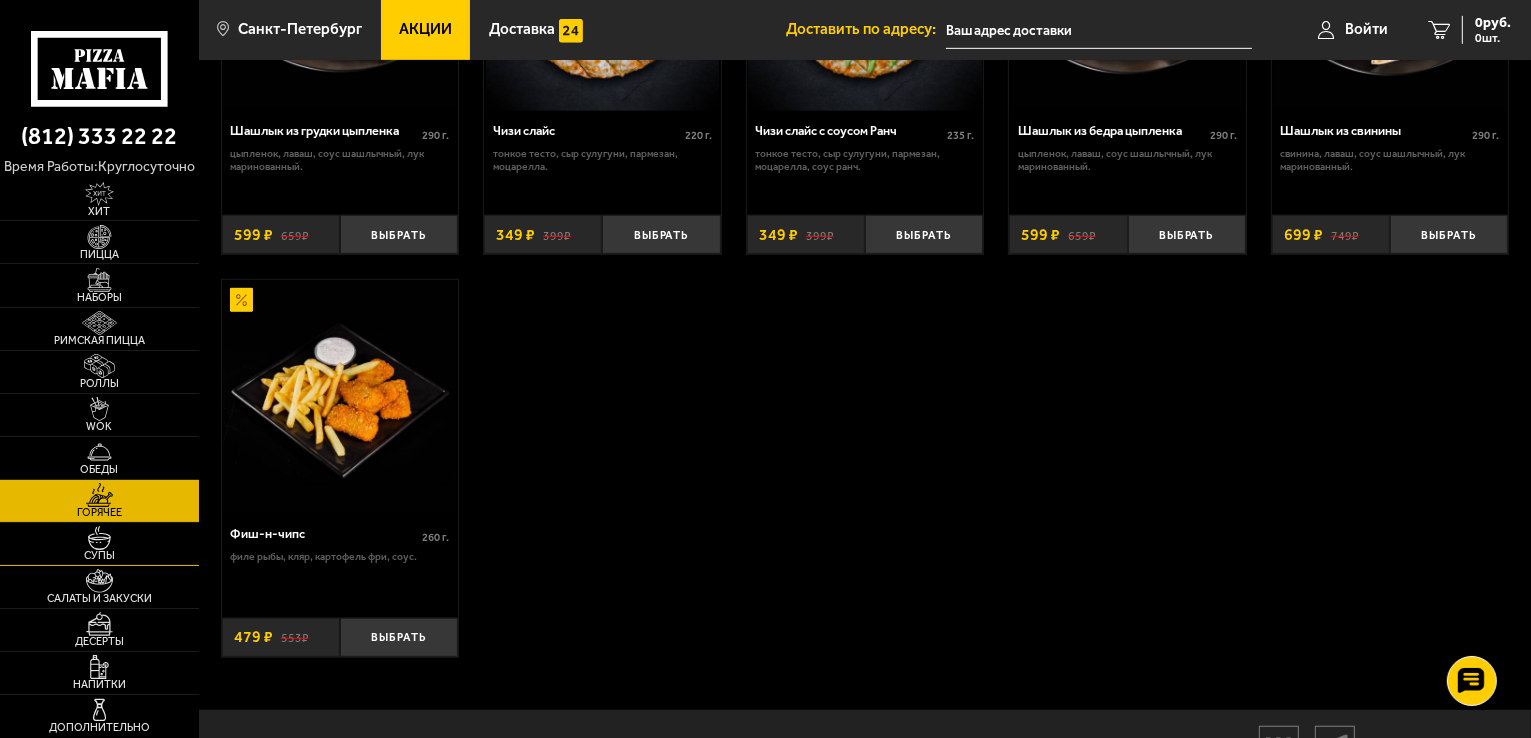 click at bounding box center (99, 538) 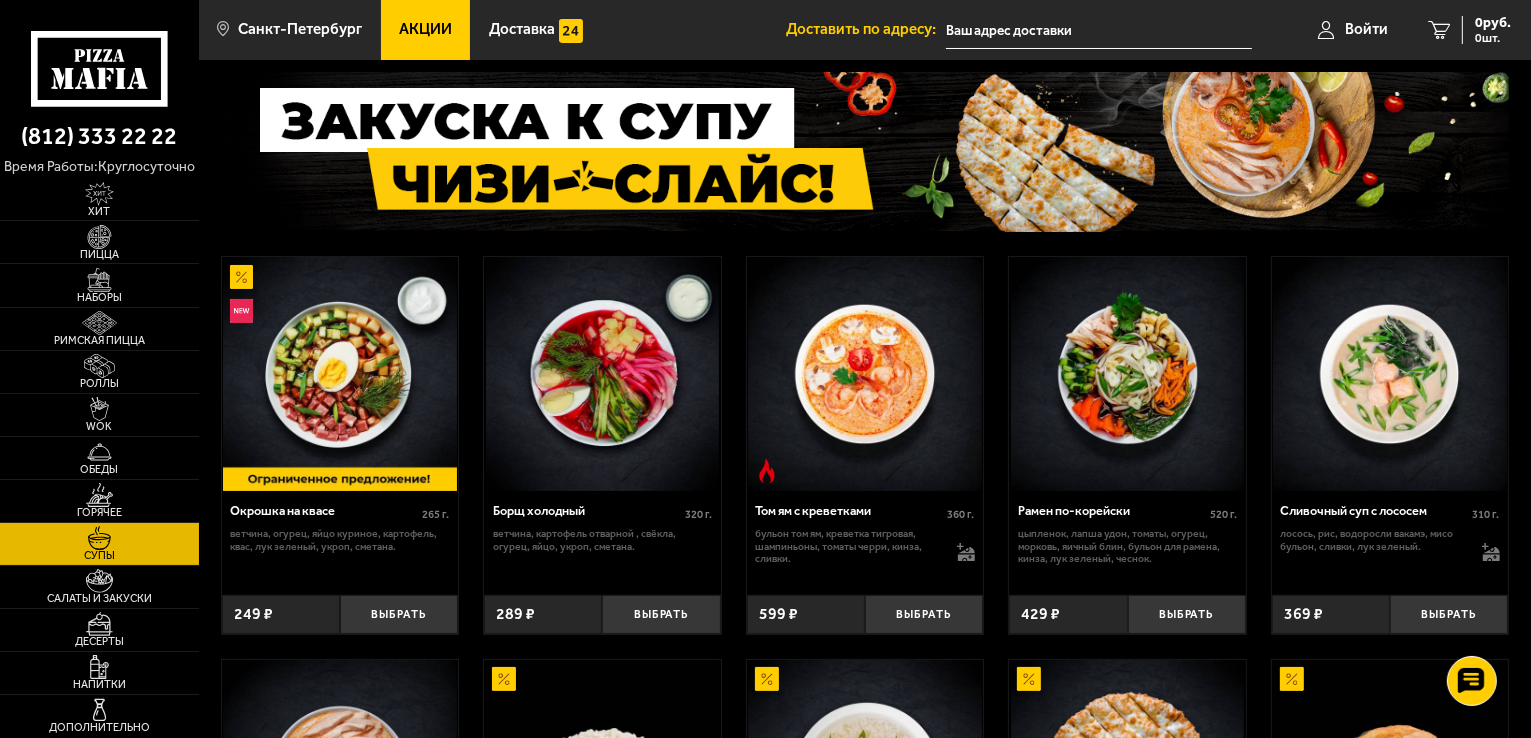 scroll, scrollTop: 200, scrollLeft: 0, axis: vertical 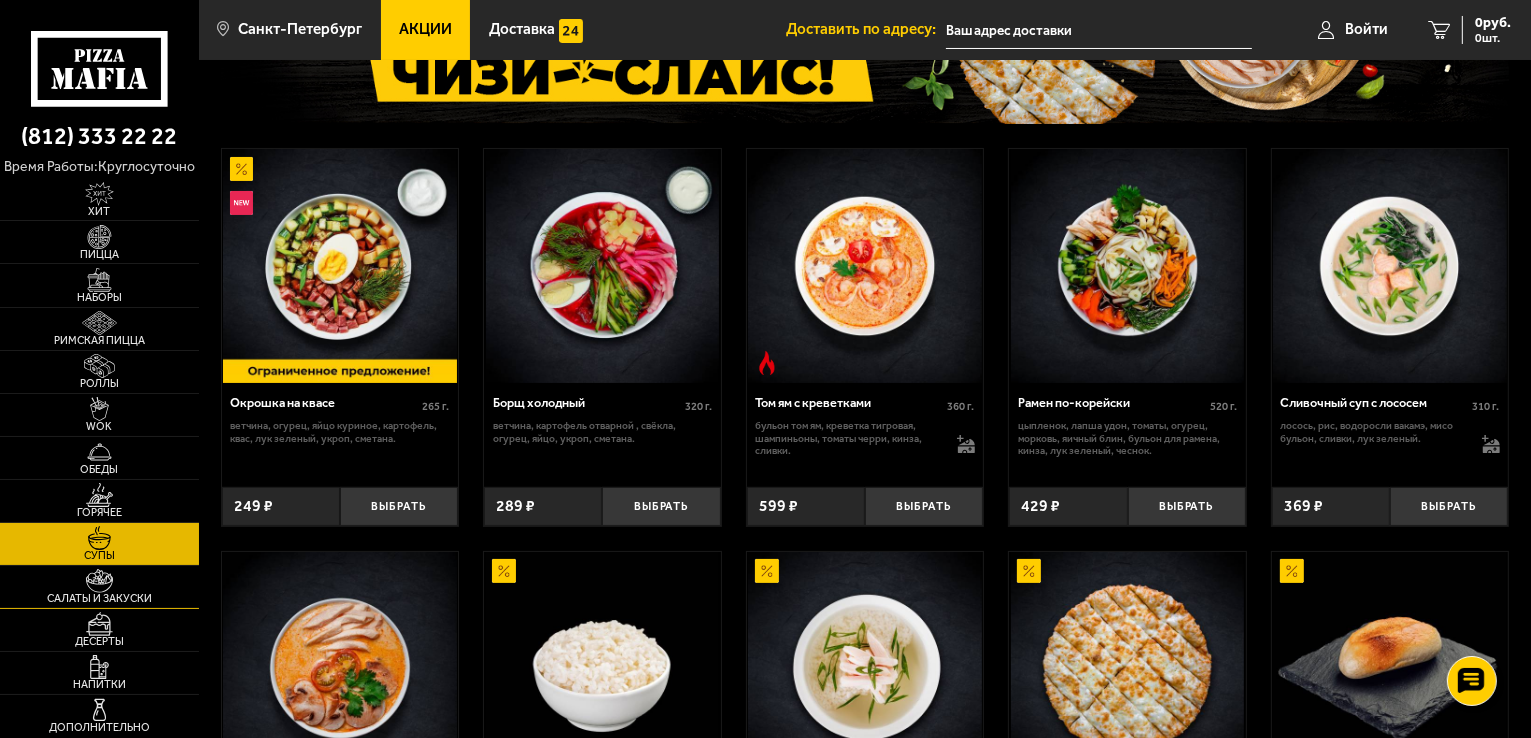 click at bounding box center [99, 581] 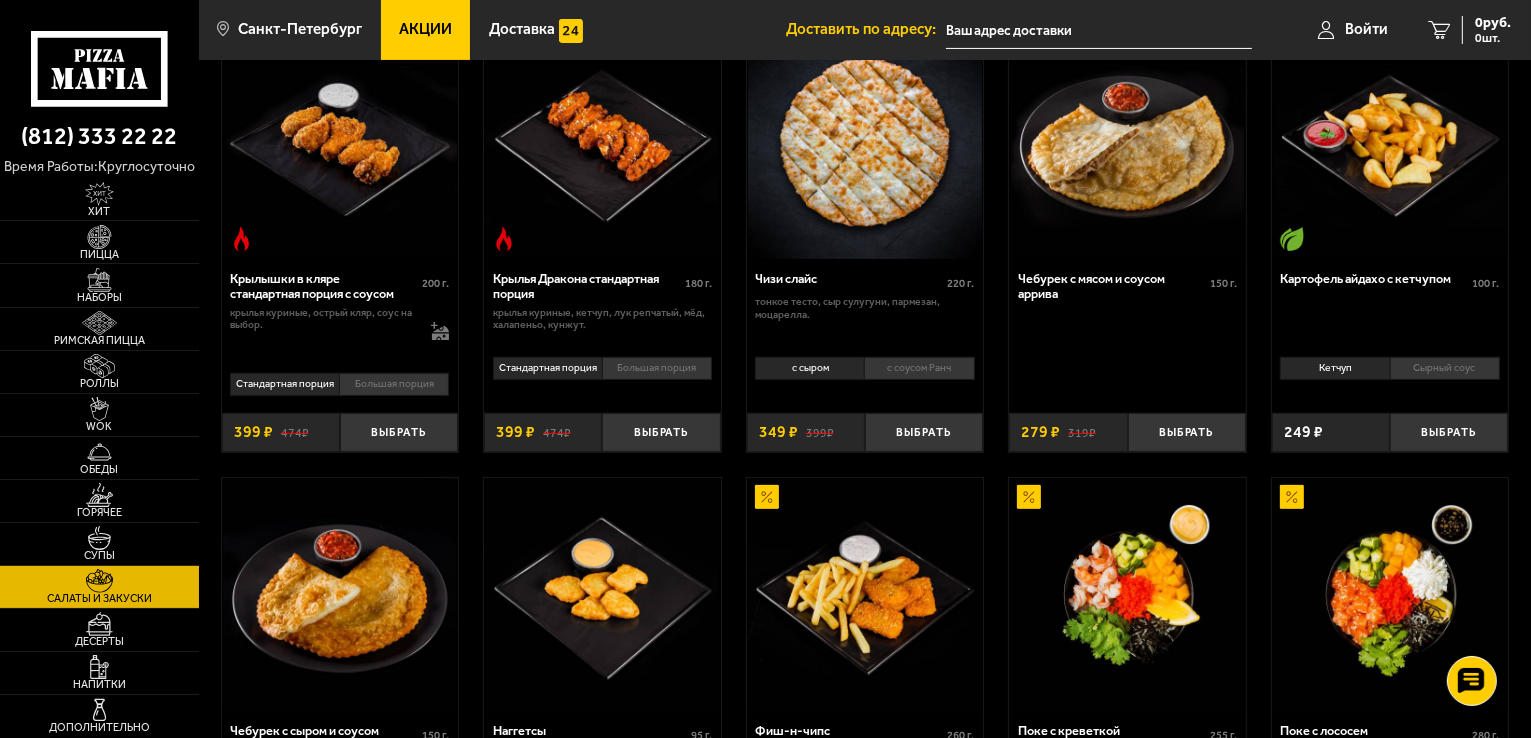 scroll, scrollTop: 900, scrollLeft: 0, axis: vertical 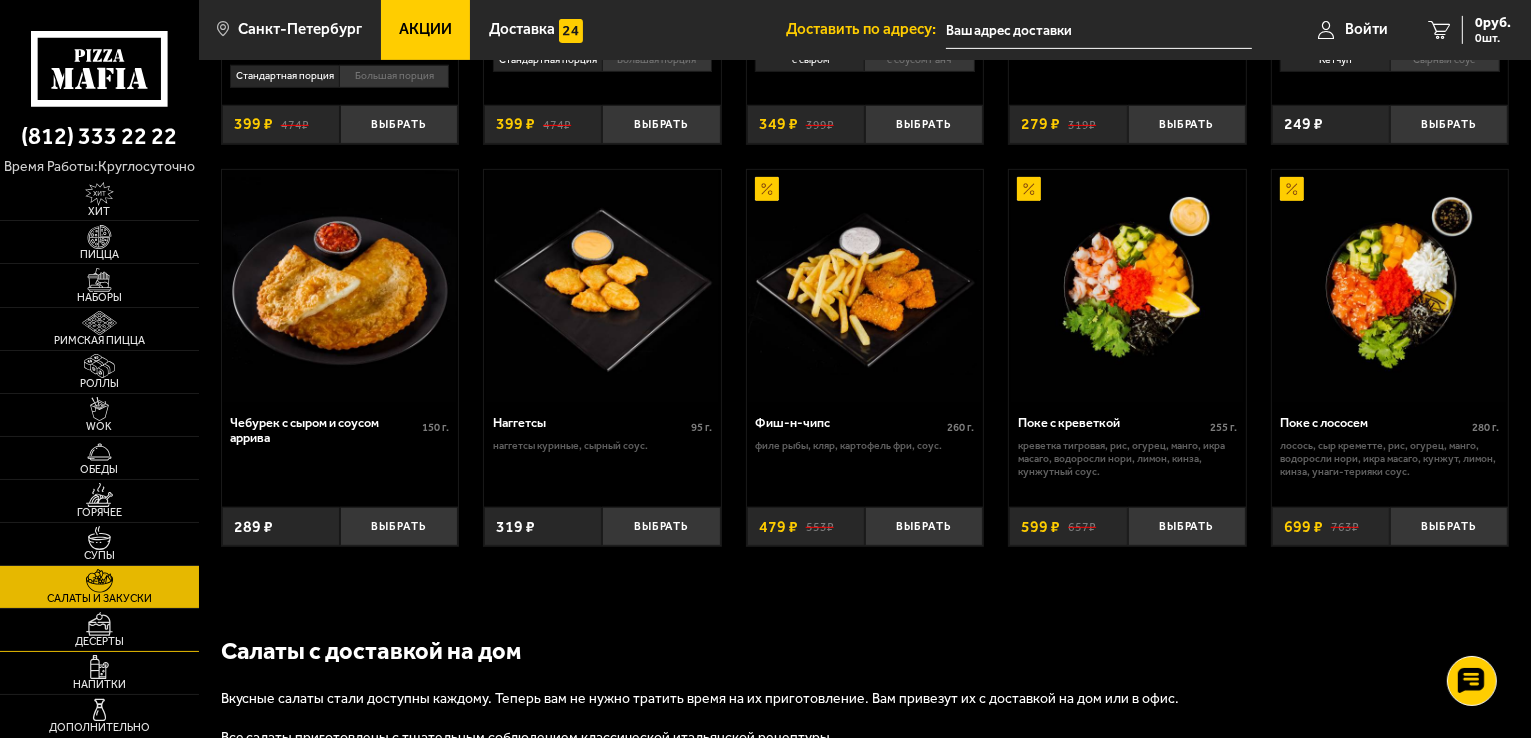 click at bounding box center (99, 624) 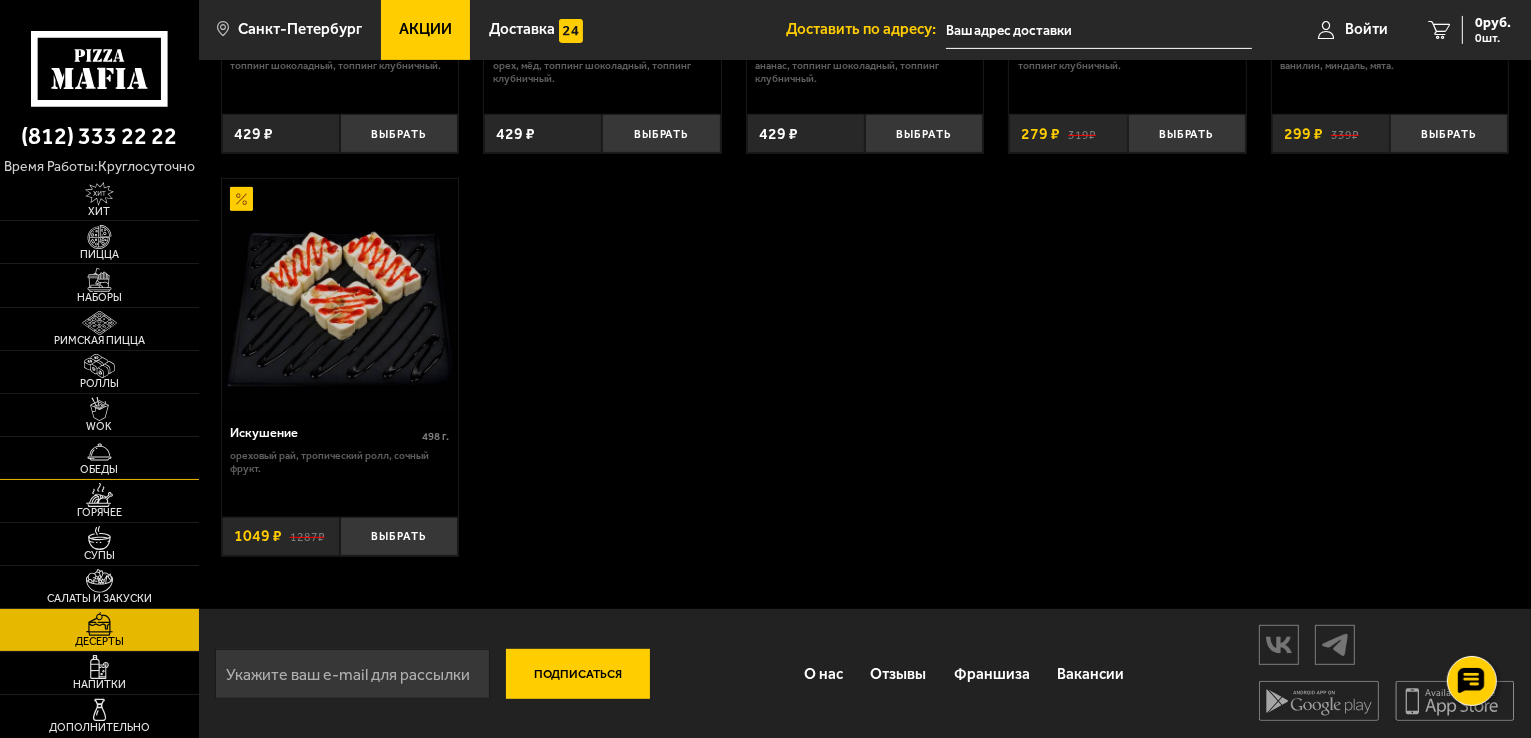 scroll, scrollTop: 795, scrollLeft: 0, axis: vertical 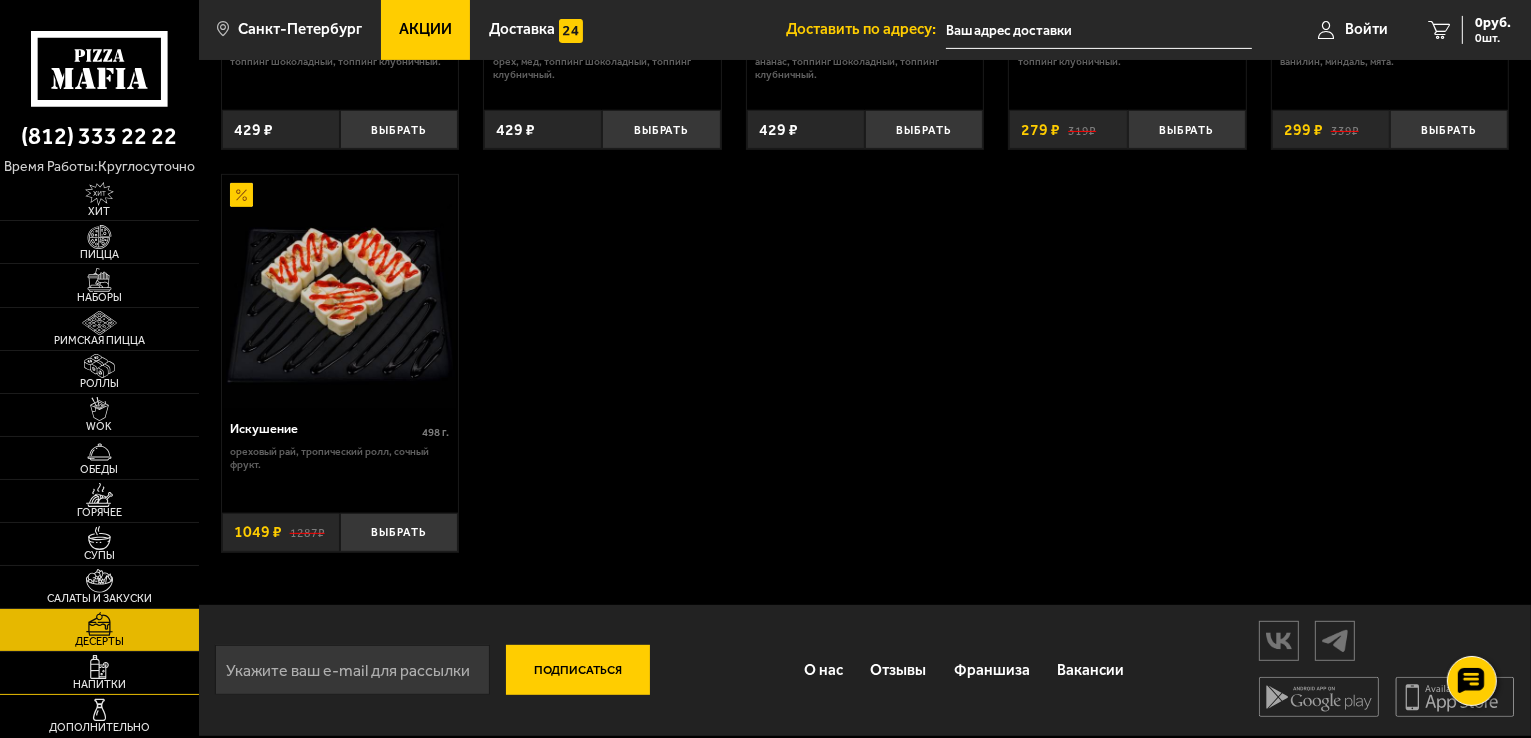 click on "Напитки" at bounding box center (99, 684) 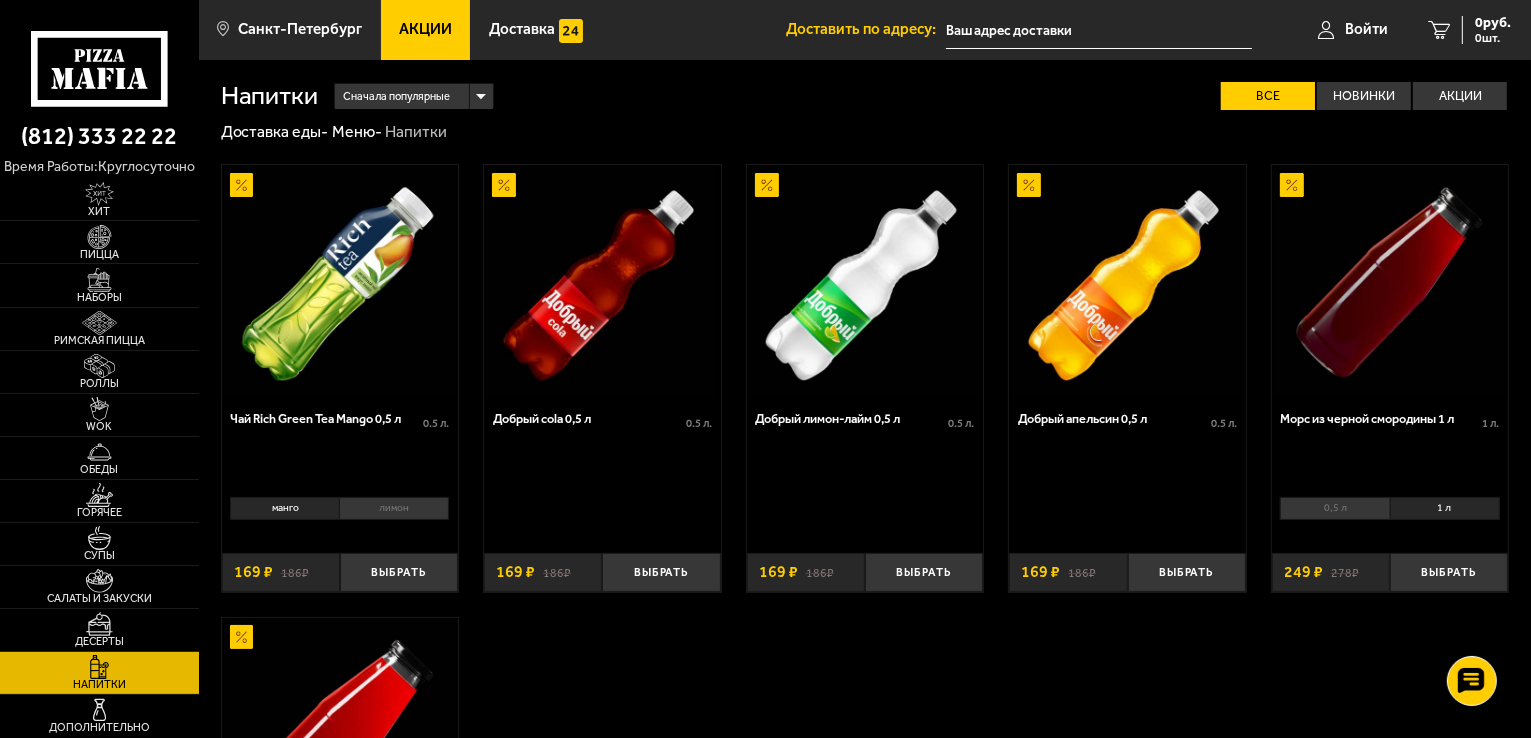 scroll, scrollTop: 491, scrollLeft: 0, axis: vertical 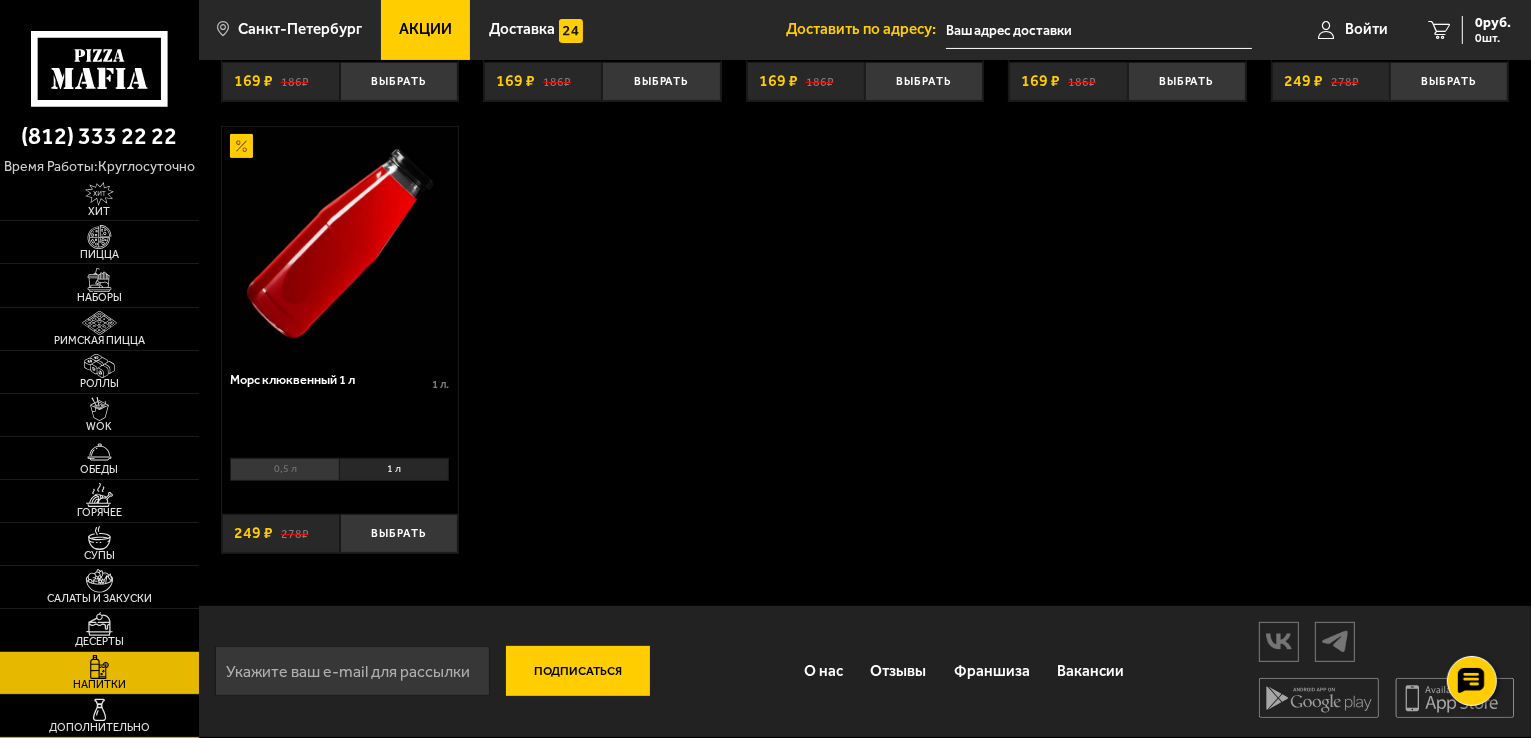 click at bounding box center [99, 710] 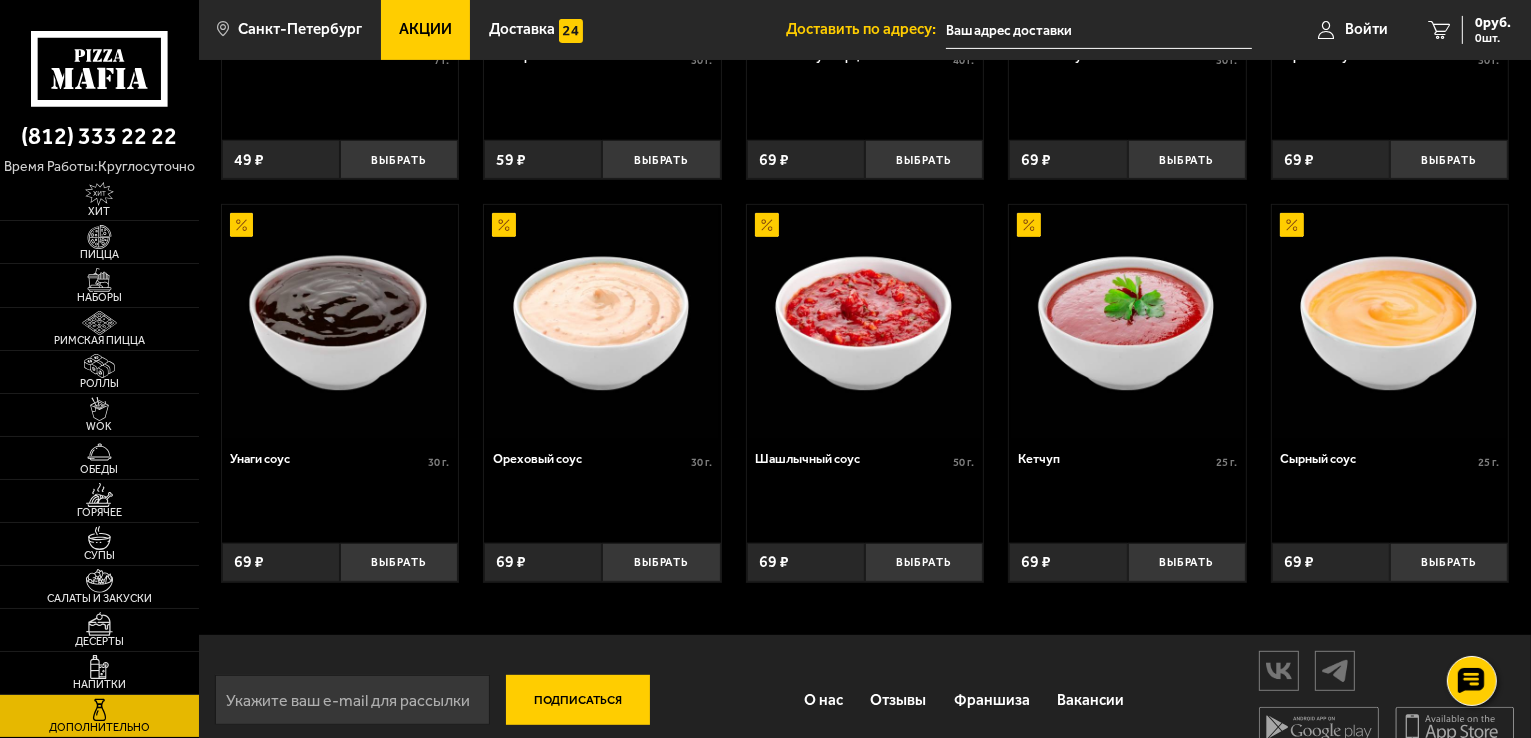 scroll, scrollTop: 795, scrollLeft: 0, axis: vertical 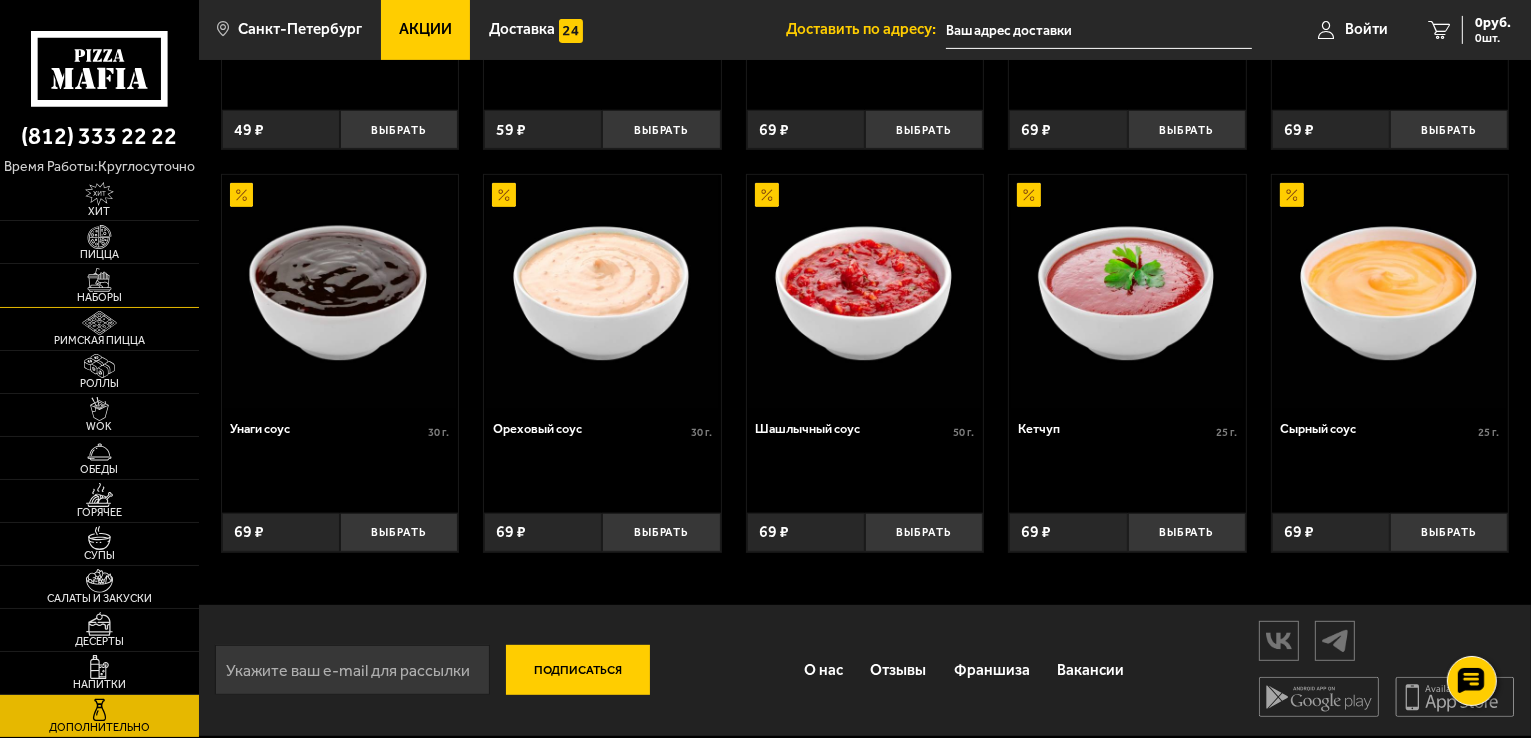 click at bounding box center (99, 280) 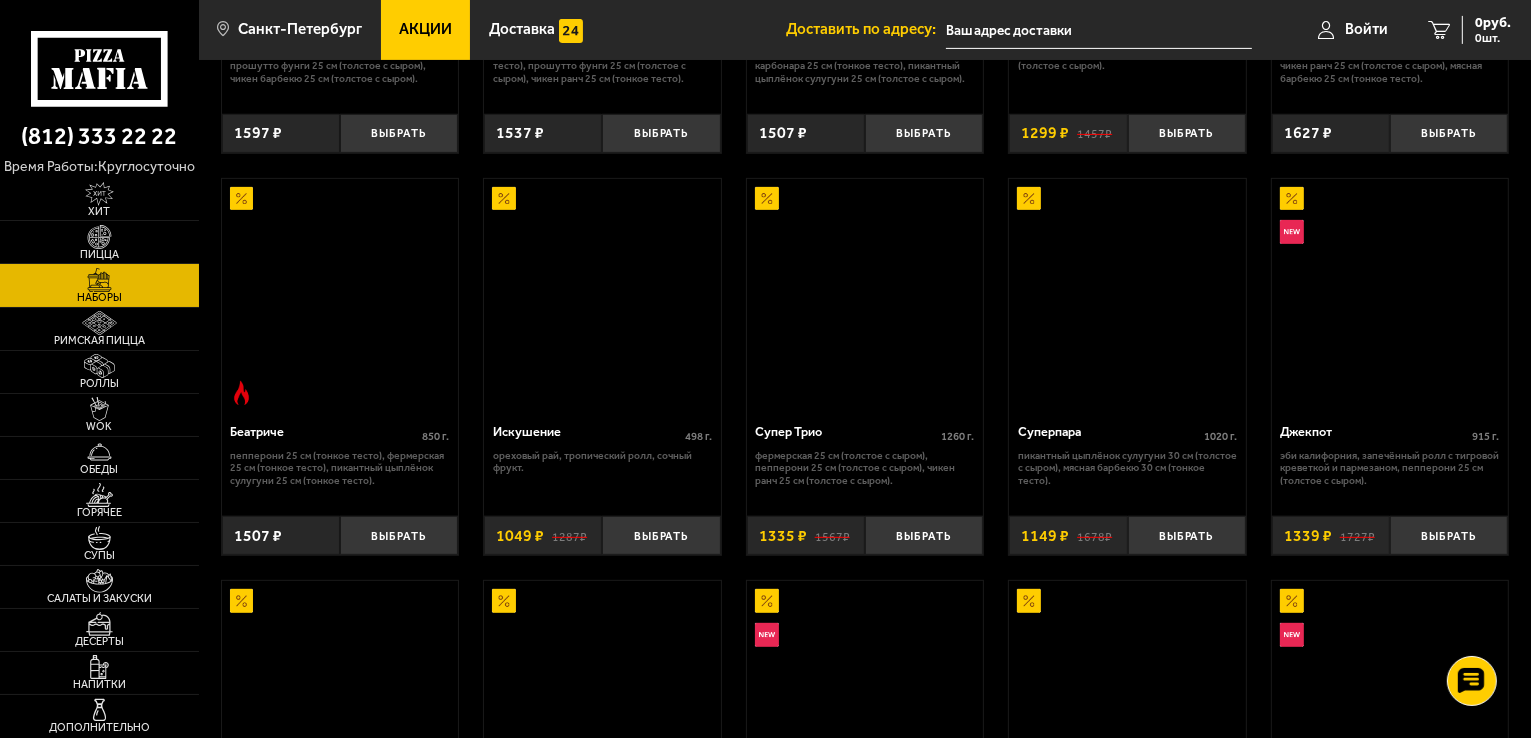 scroll, scrollTop: 0, scrollLeft: 0, axis: both 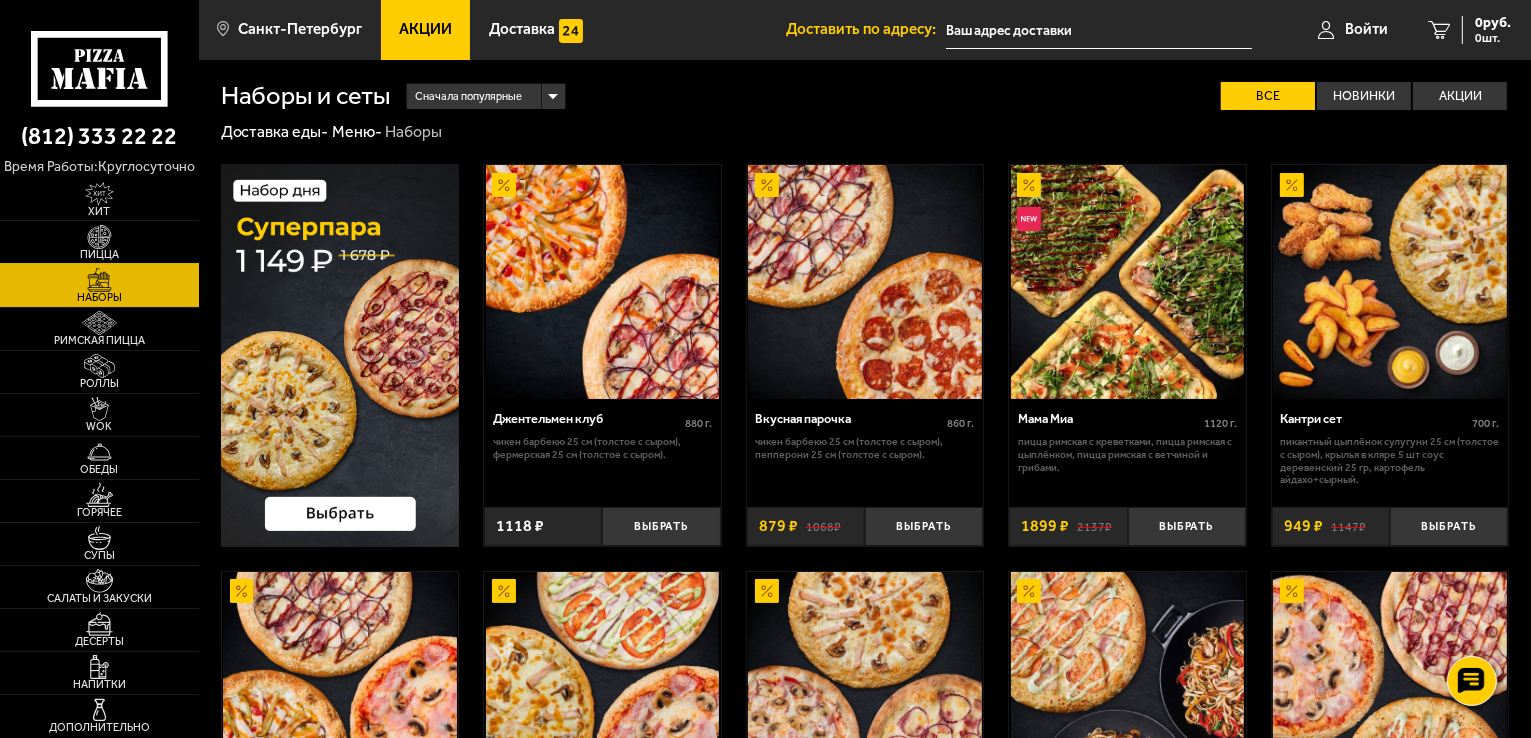 click at bounding box center [99, 237] 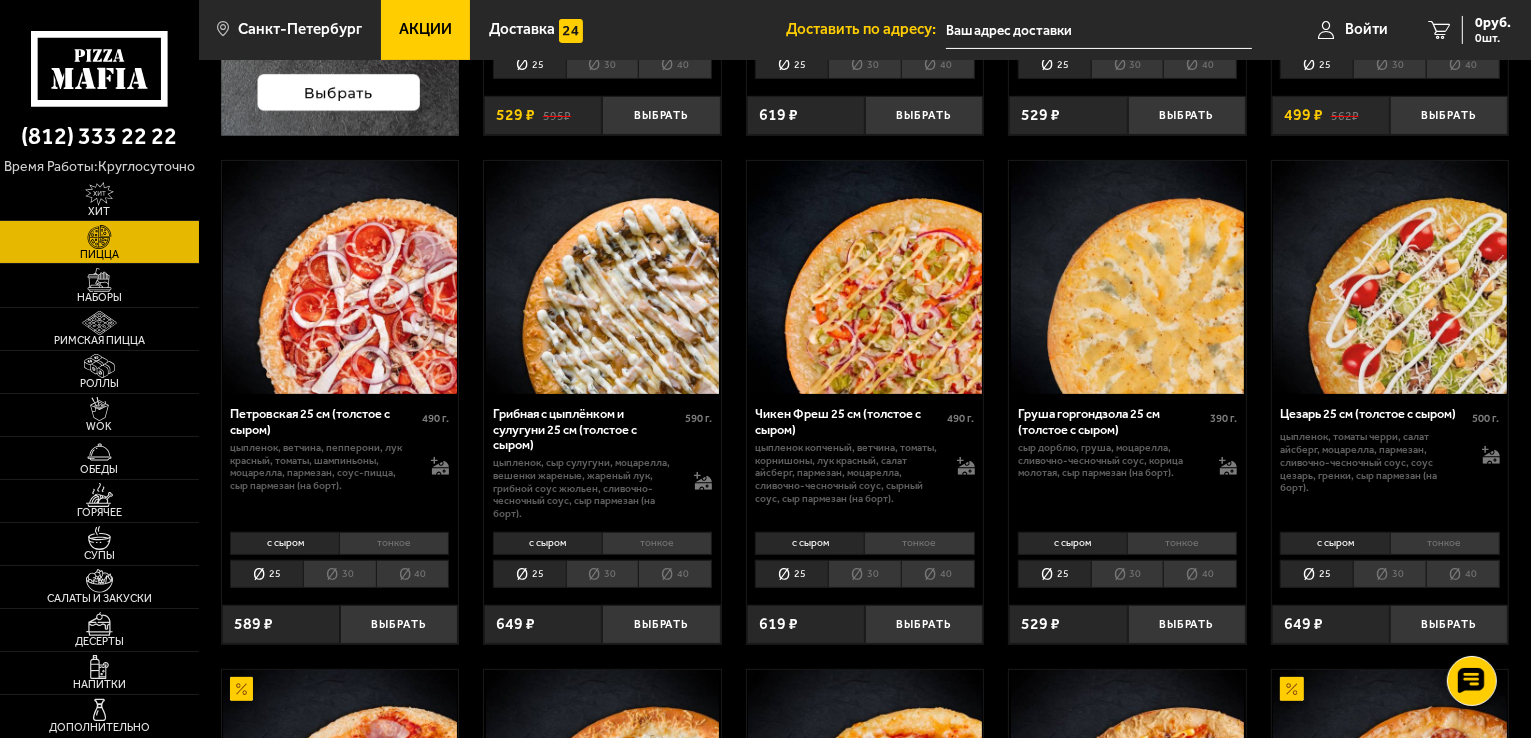 scroll, scrollTop: 600, scrollLeft: 0, axis: vertical 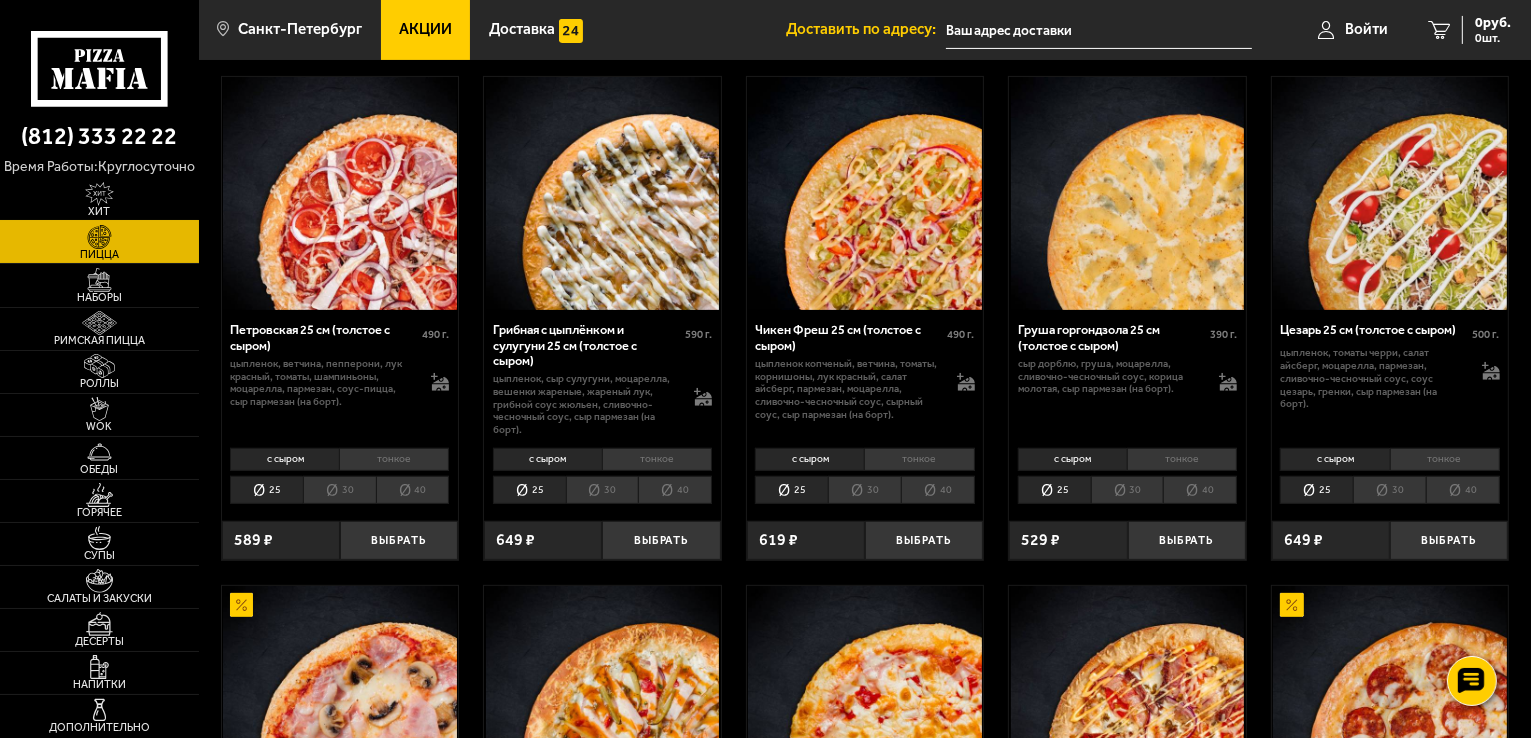 click at bounding box center (99, 194) 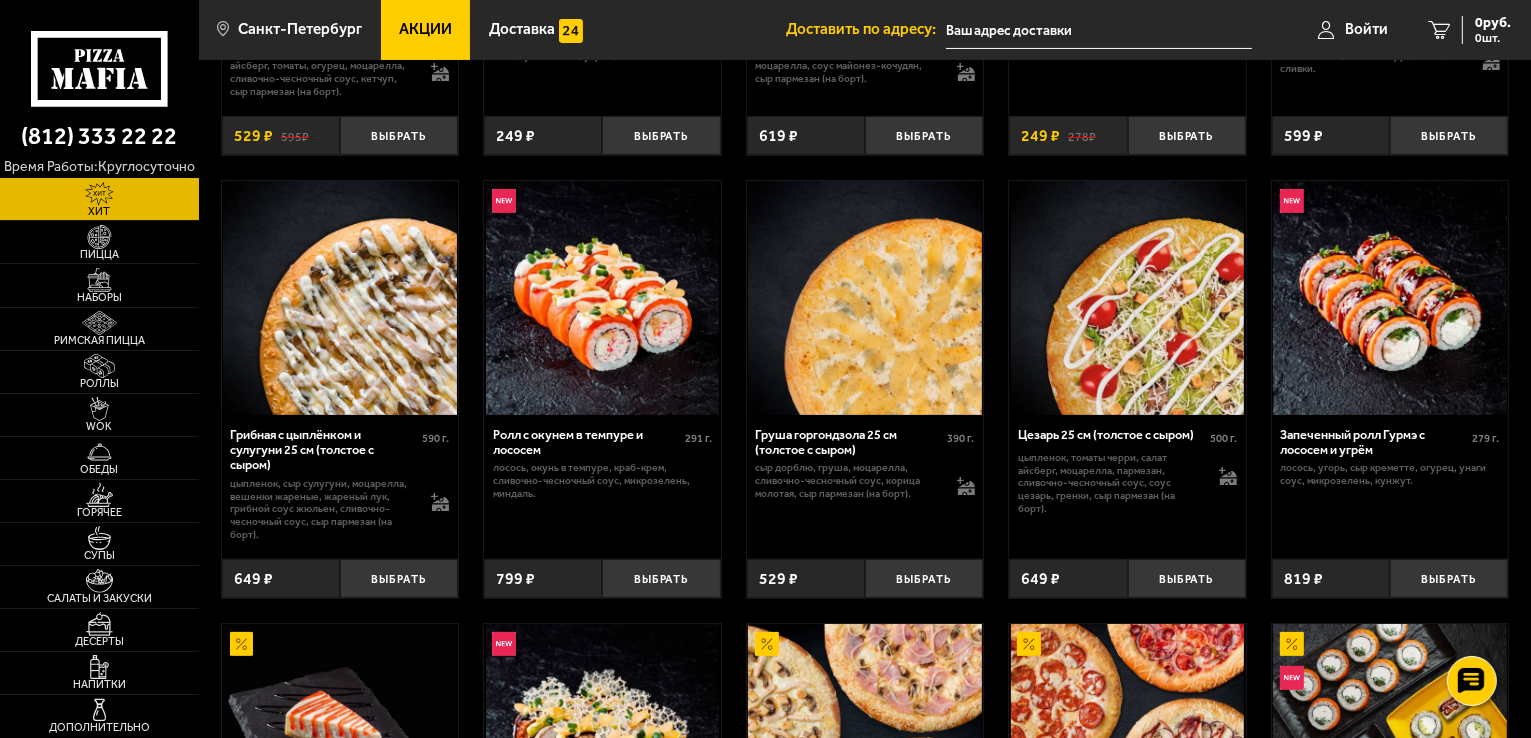 scroll, scrollTop: 400, scrollLeft: 0, axis: vertical 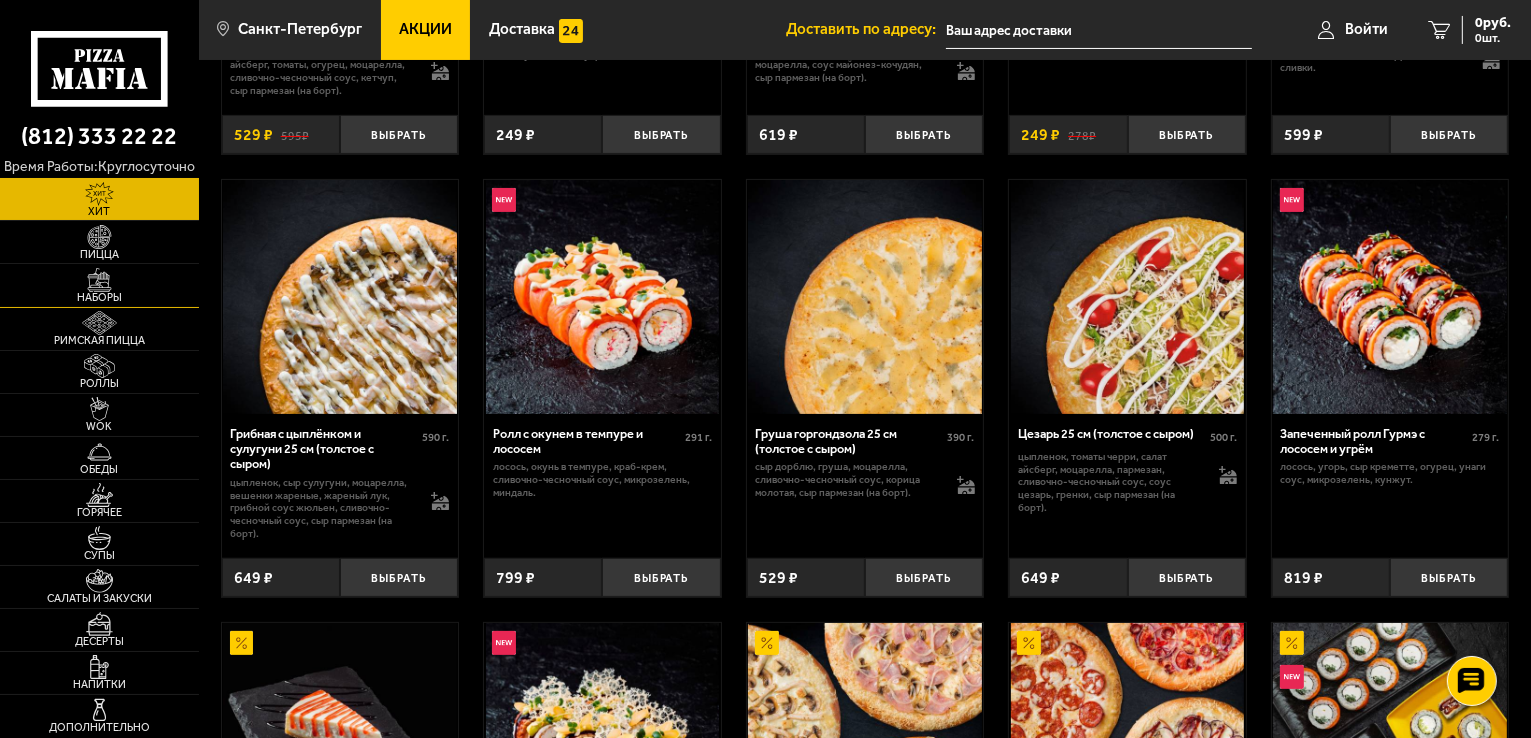 click at bounding box center [99, 280] 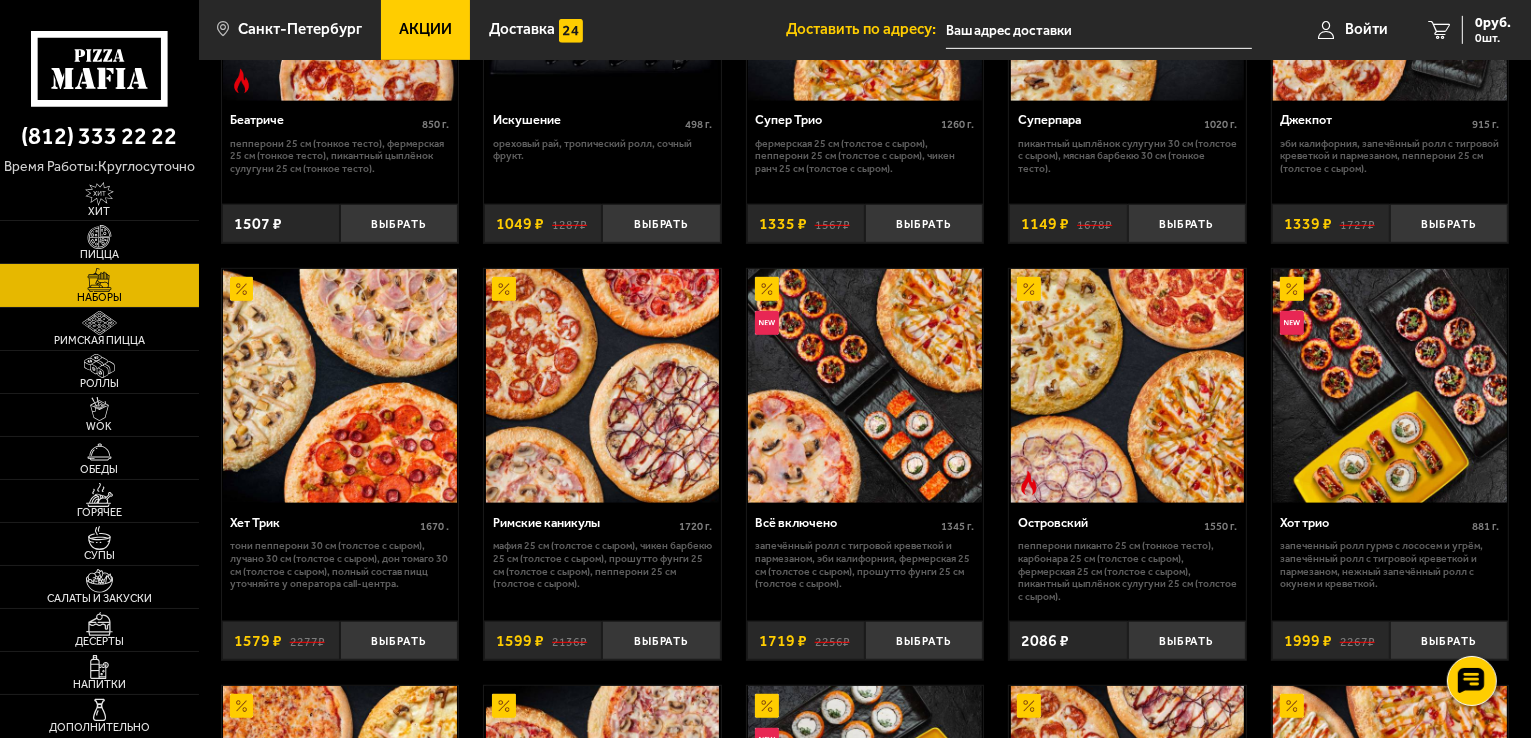 scroll, scrollTop: 1100, scrollLeft: 0, axis: vertical 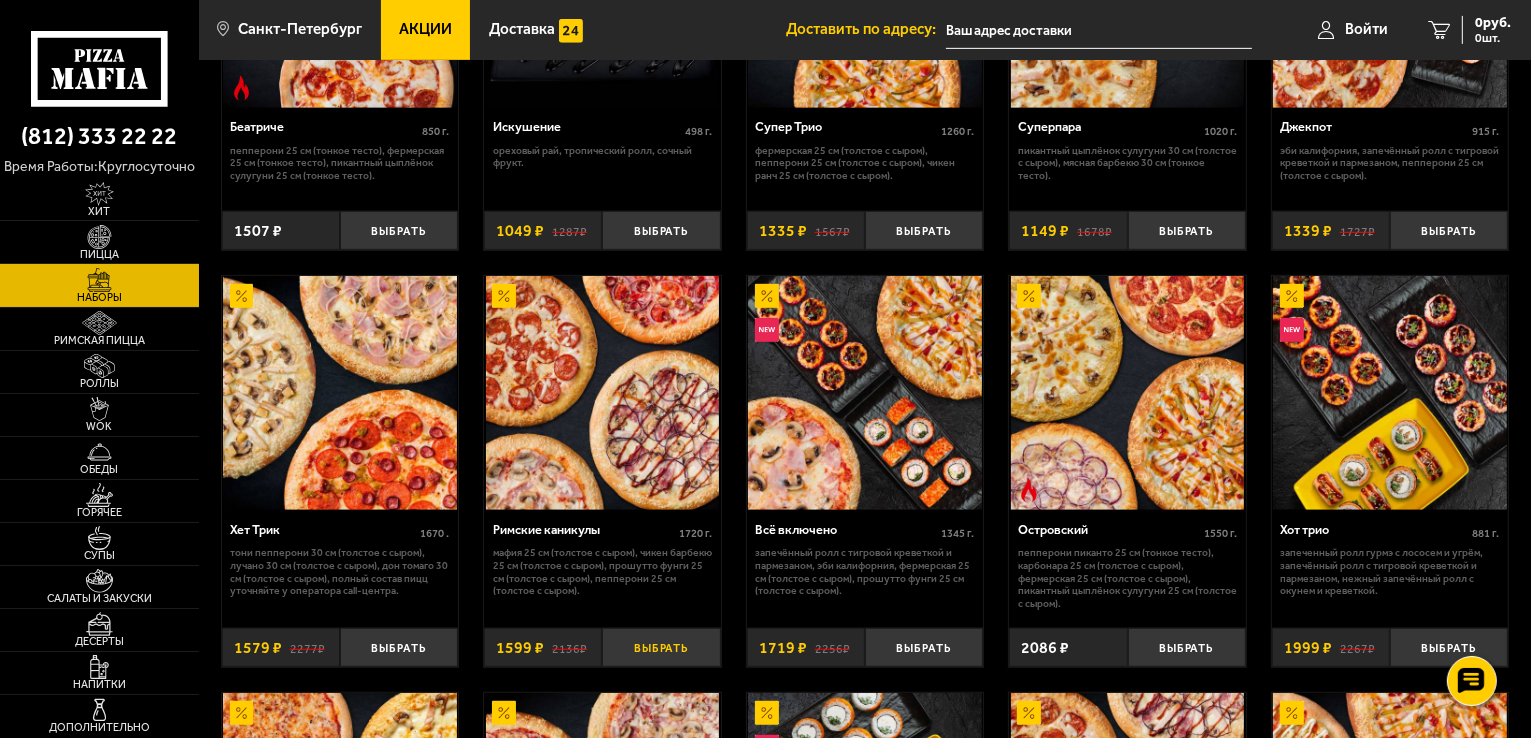 click on "Выбрать" at bounding box center [661, 647] 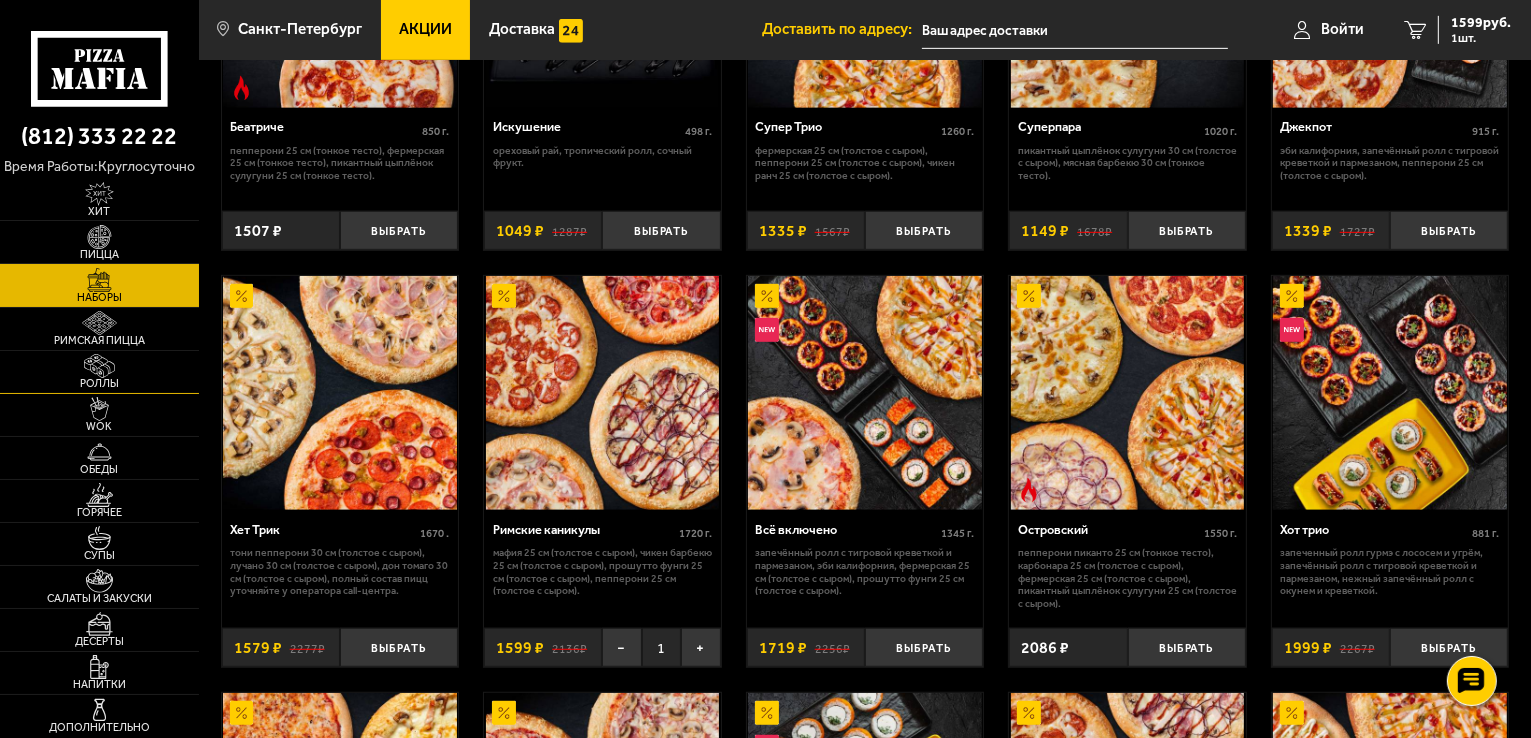 click on "Роллы" at bounding box center (99, 383) 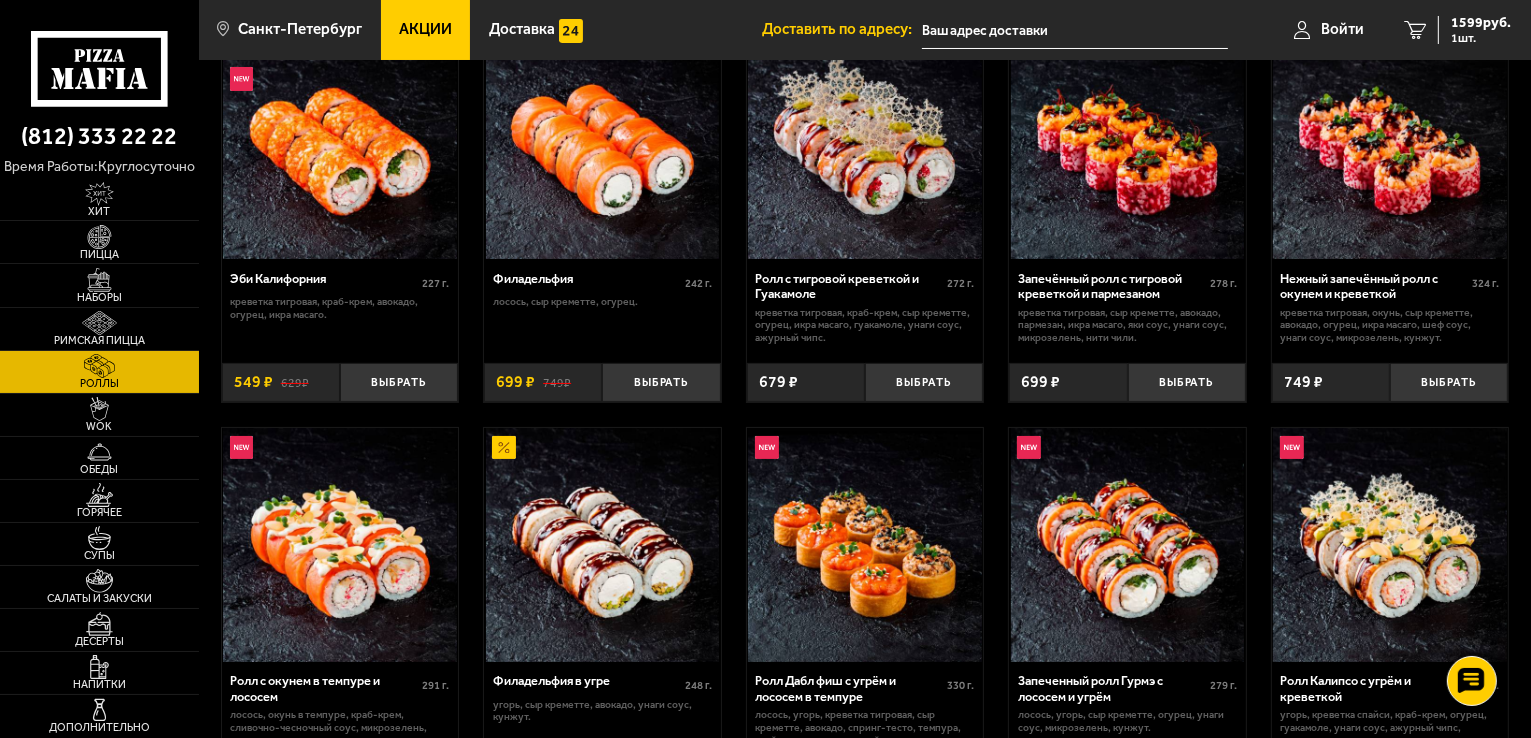 scroll, scrollTop: 0, scrollLeft: 0, axis: both 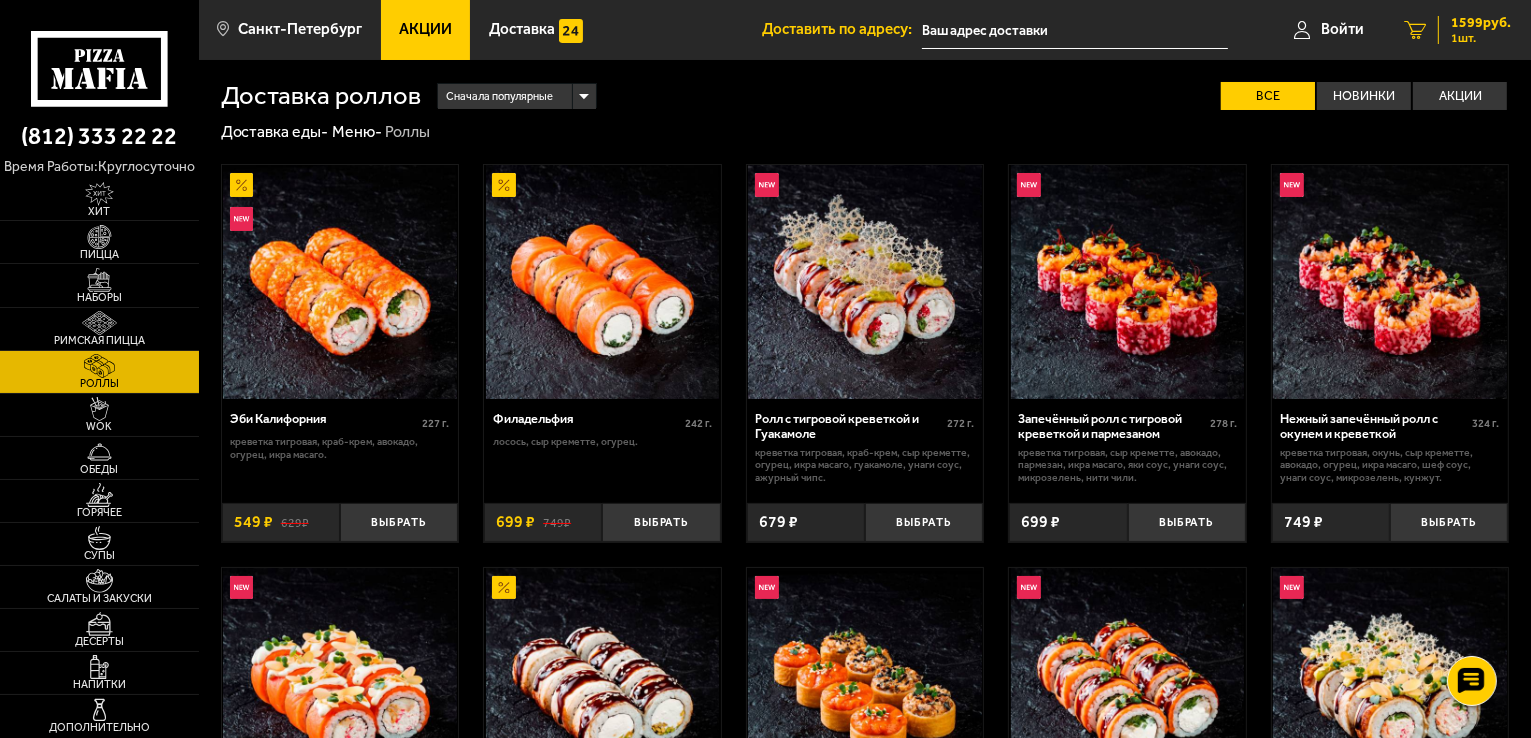 click on "1  шт." at bounding box center (1481, 38) 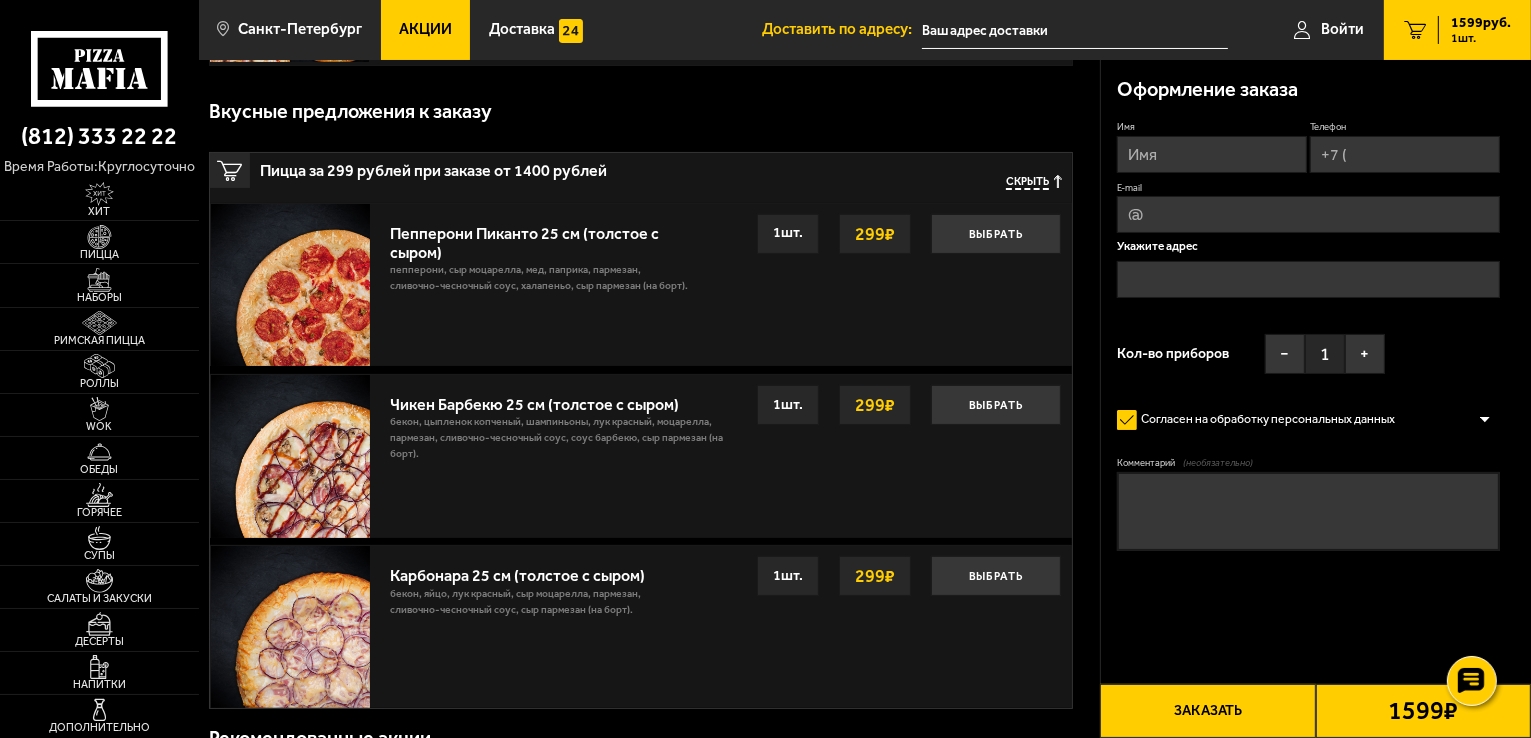 scroll, scrollTop: 200, scrollLeft: 0, axis: vertical 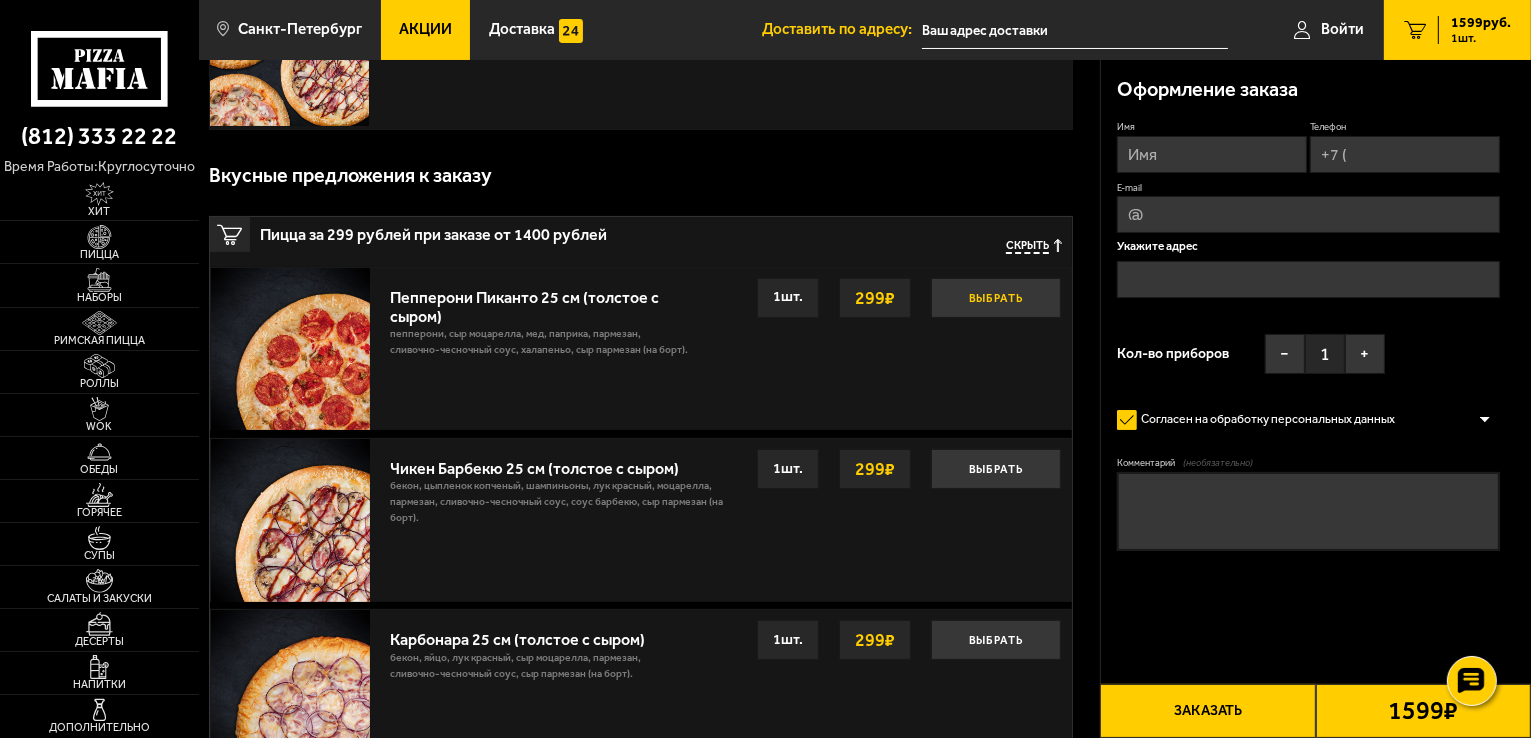 click on "Выбрать" at bounding box center (996, 298) 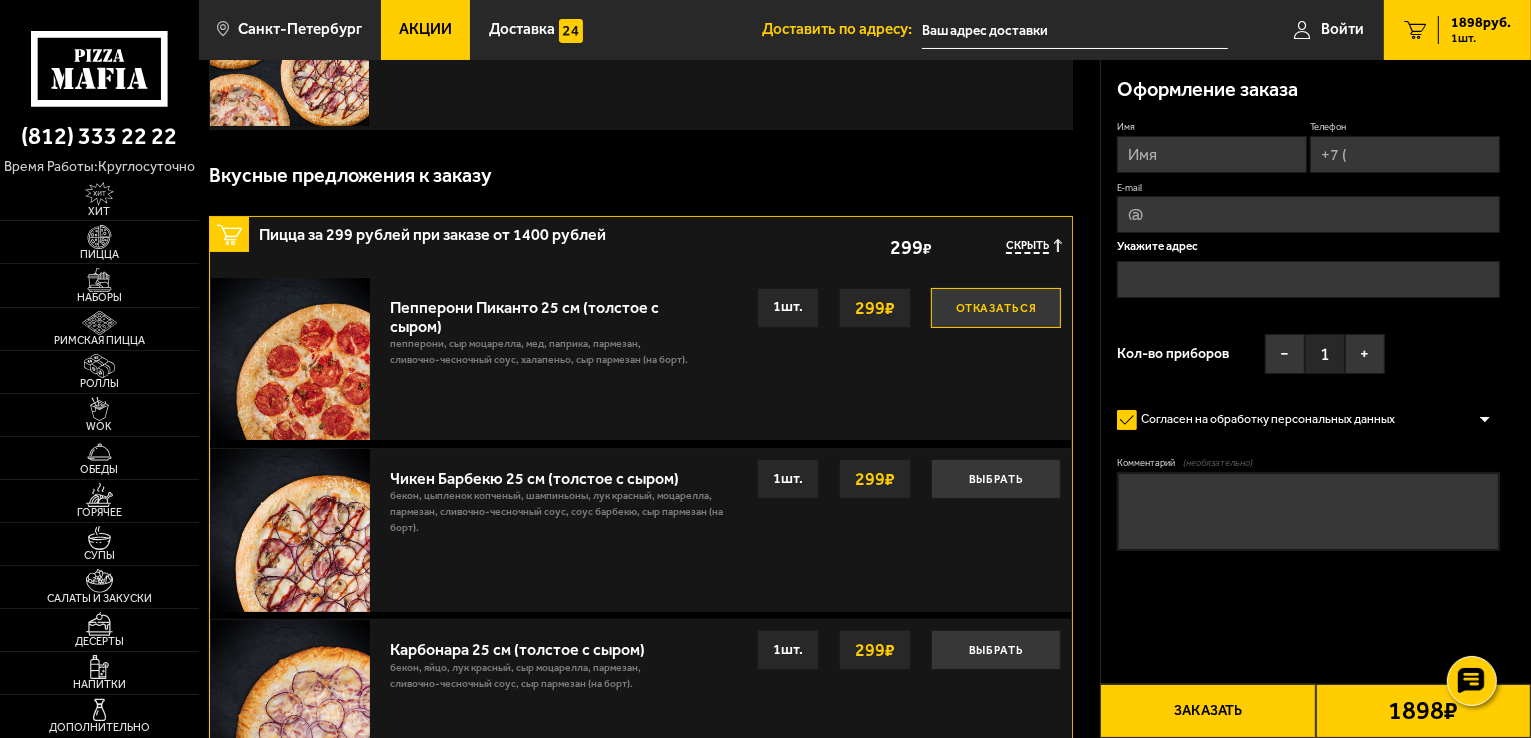 click on "Отказаться" at bounding box center (996, 308) 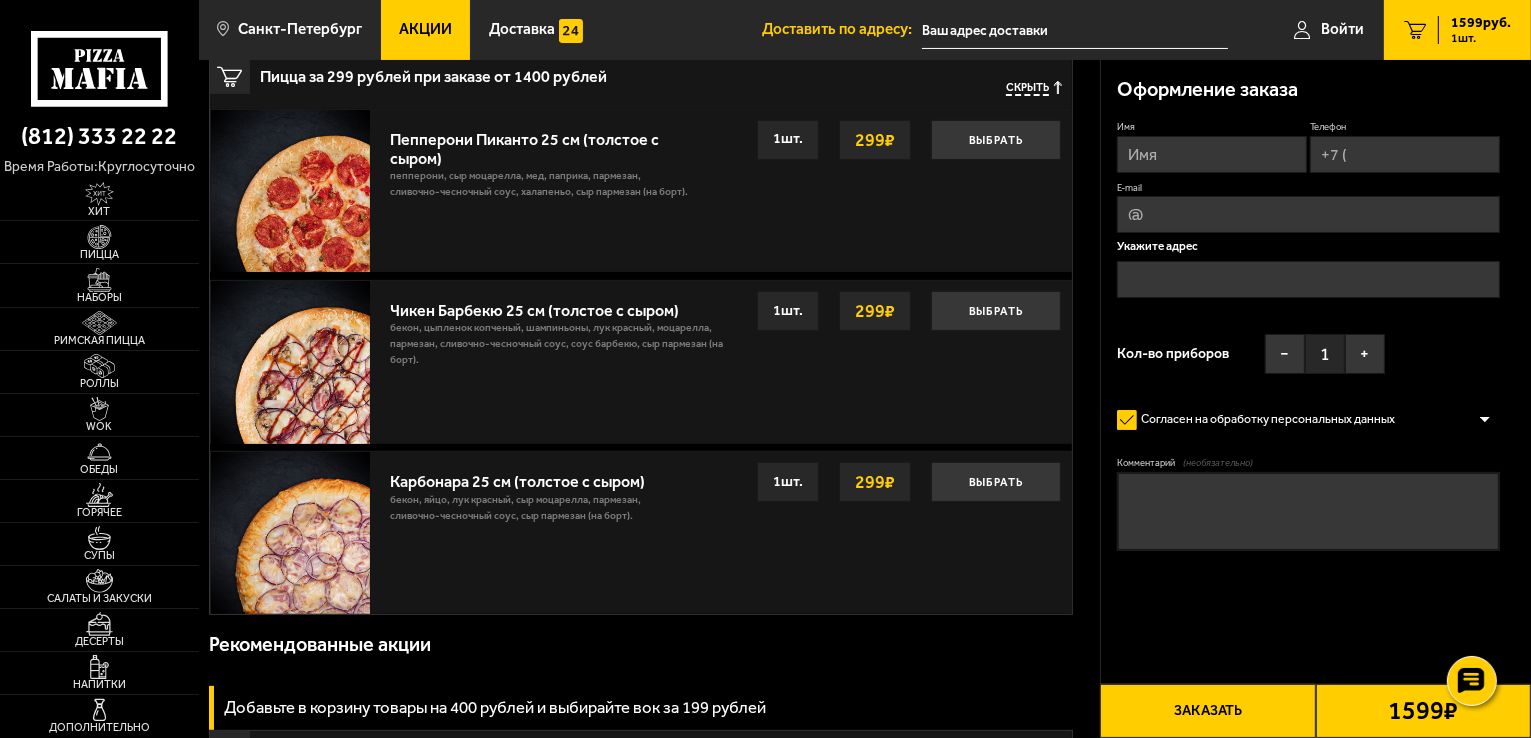 scroll, scrollTop: 800, scrollLeft: 0, axis: vertical 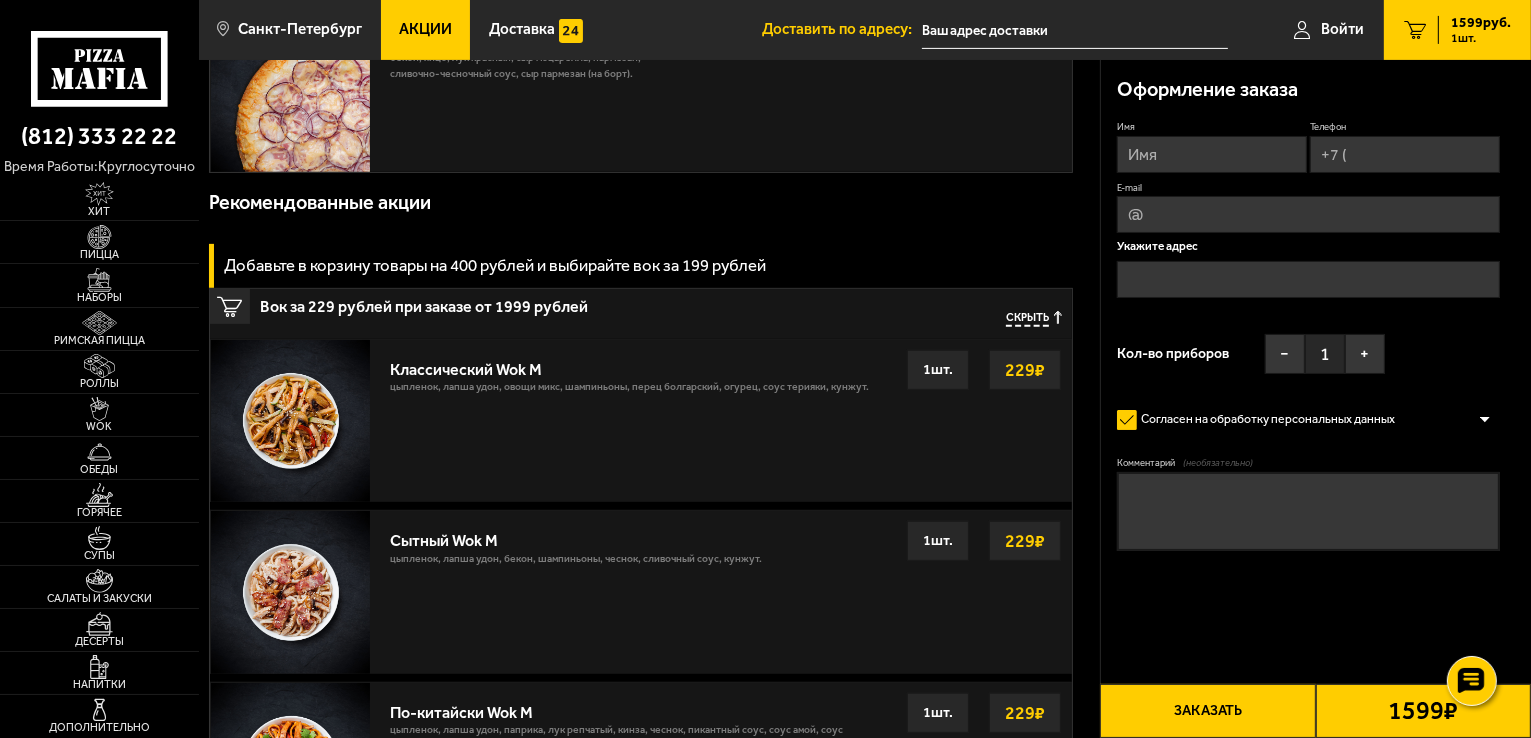 click on "229  ₽" at bounding box center [1025, 541] 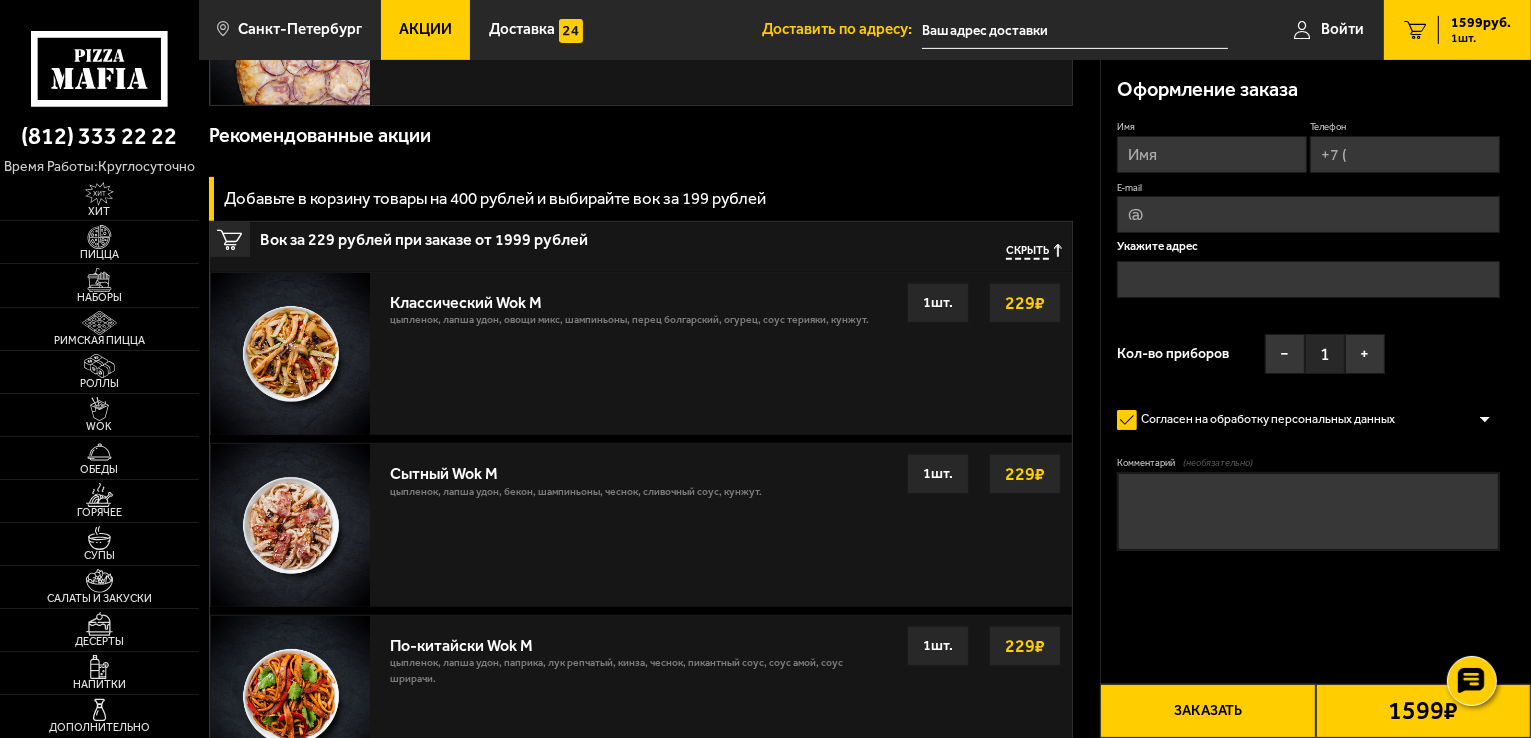 scroll, scrollTop: 900, scrollLeft: 0, axis: vertical 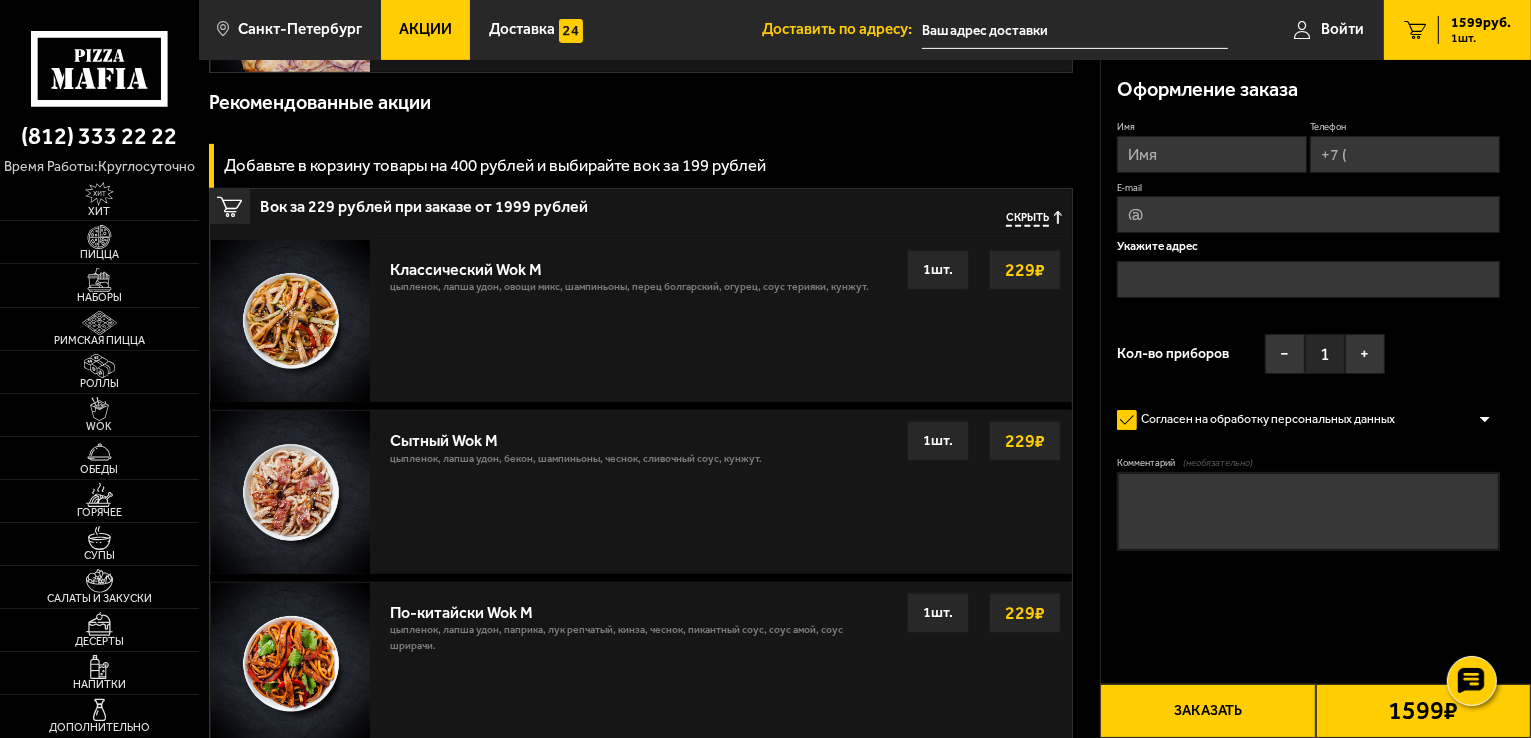 click on "229  ₽" at bounding box center (1025, 441) 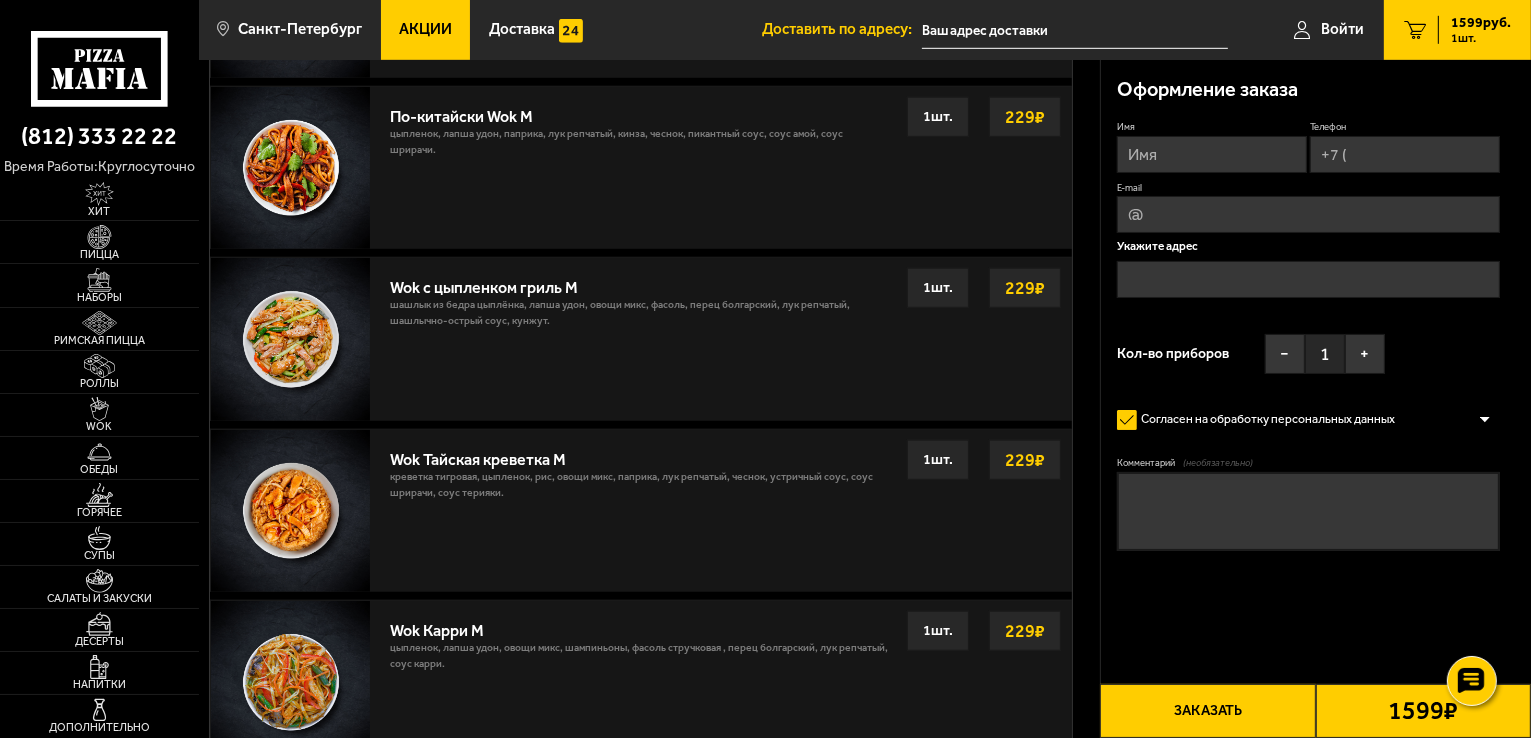 scroll, scrollTop: 1400, scrollLeft: 0, axis: vertical 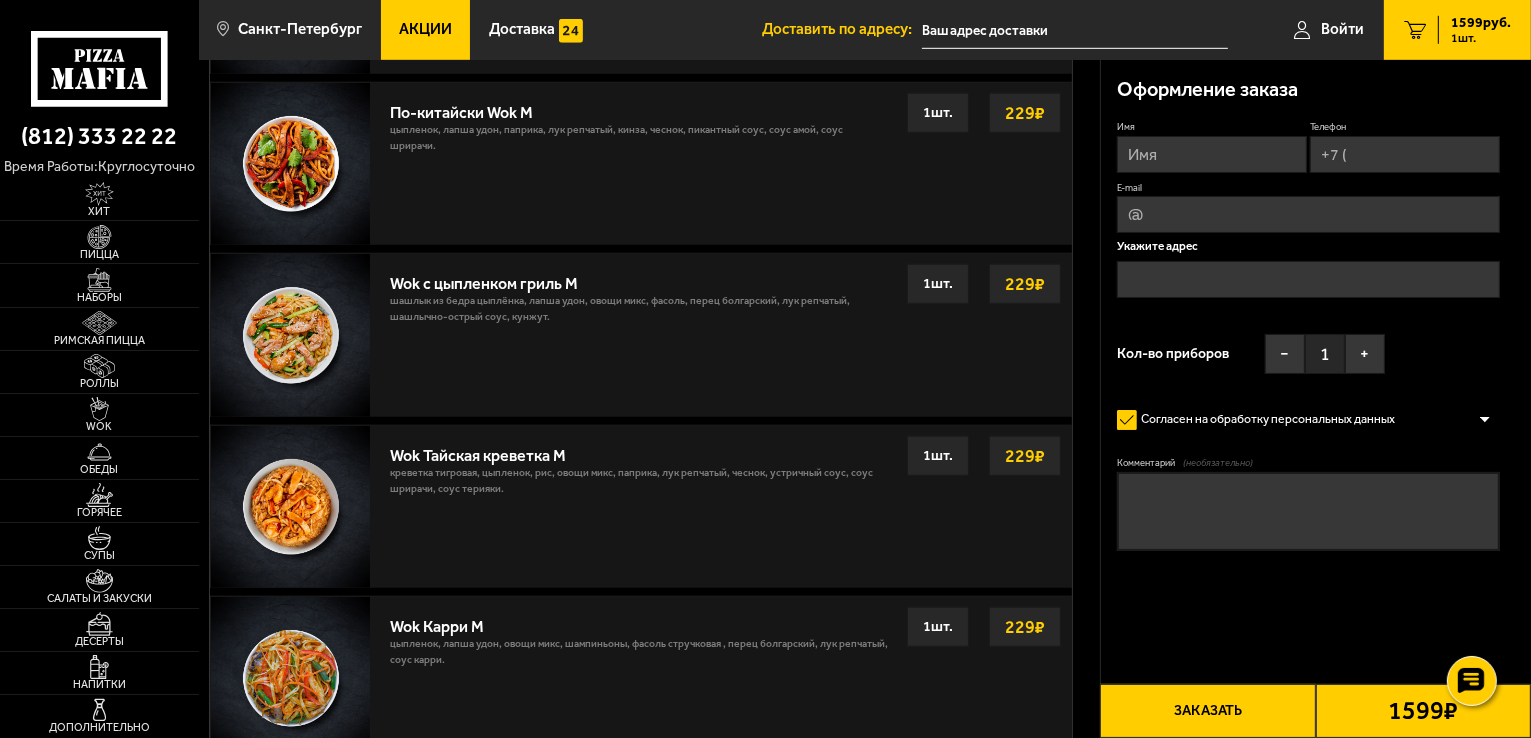 click on "229  ₽" at bounding box center (1025, 456) 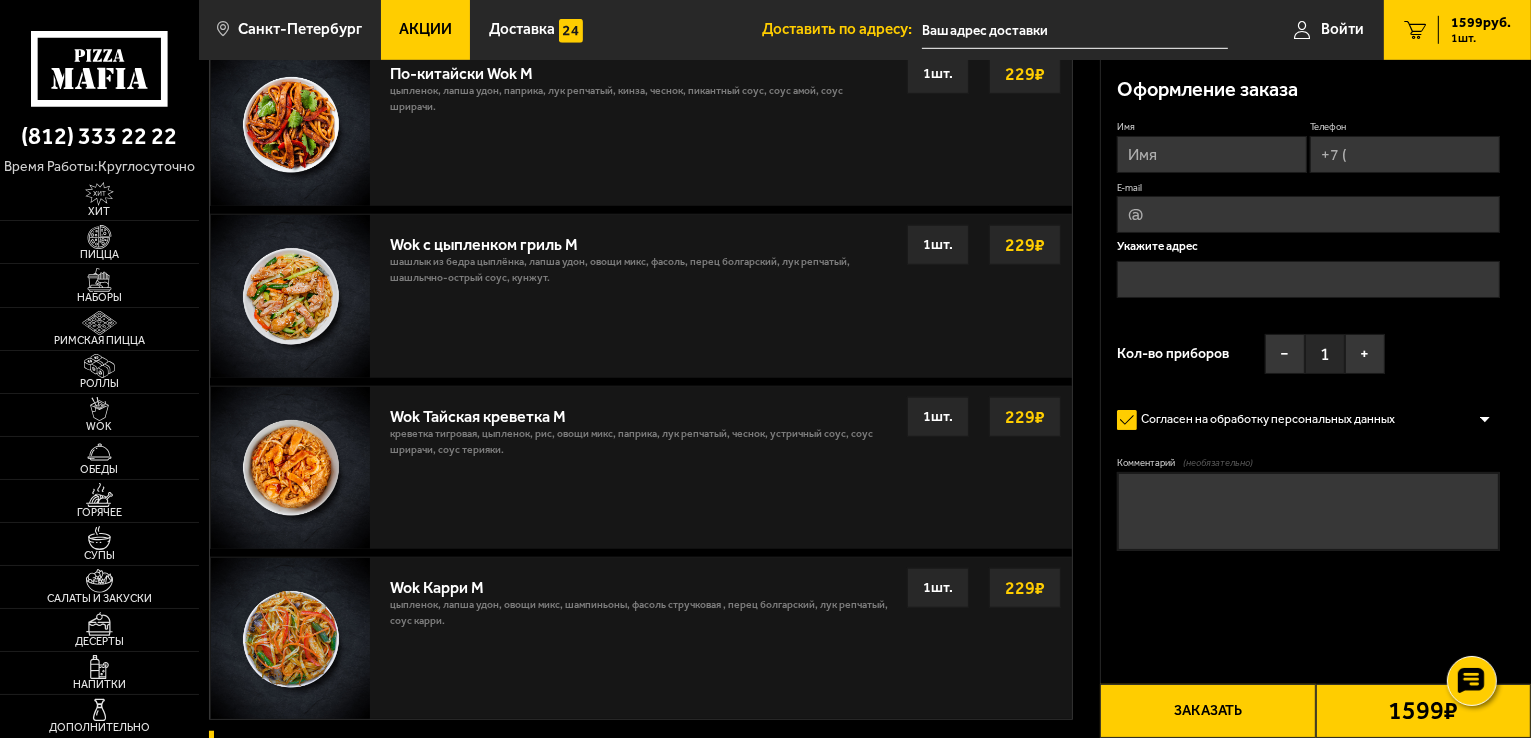 scroll, scrollTop: 1500, scrollLeft: 0, axis: vertical 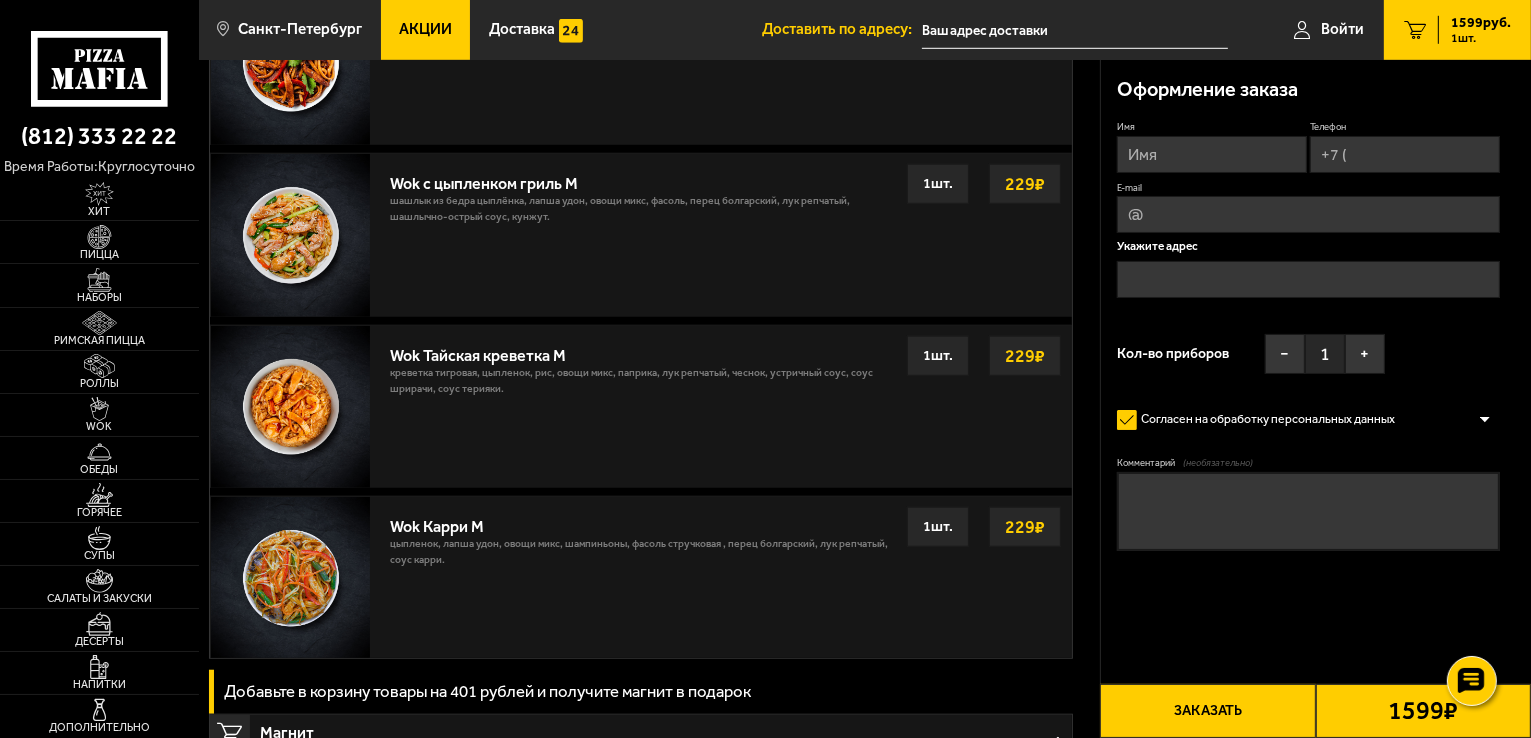 click on "229  ₽" at bounding box center [1025, 356] 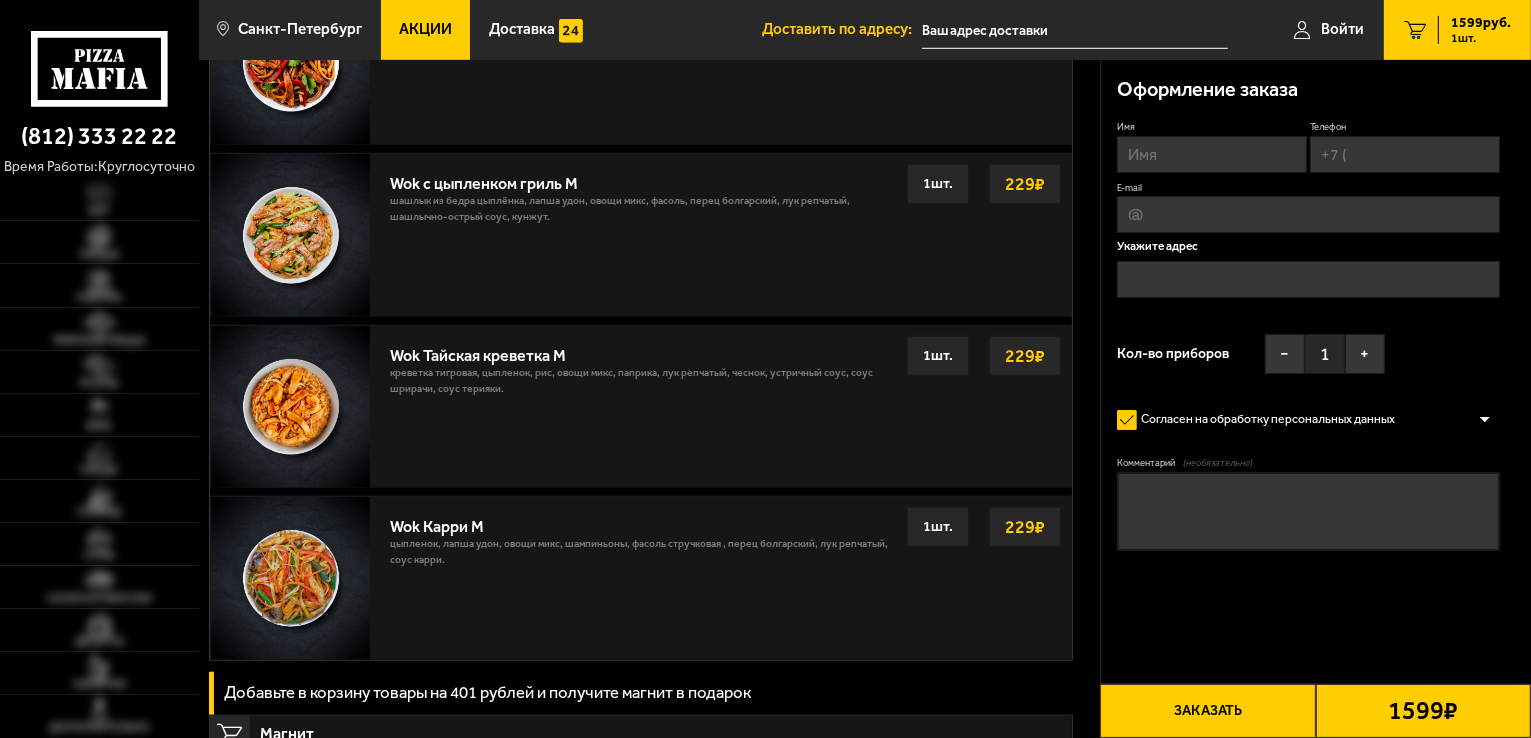 scroll, scrollTop: 1500, scrollLeft: 0, axis: vertical 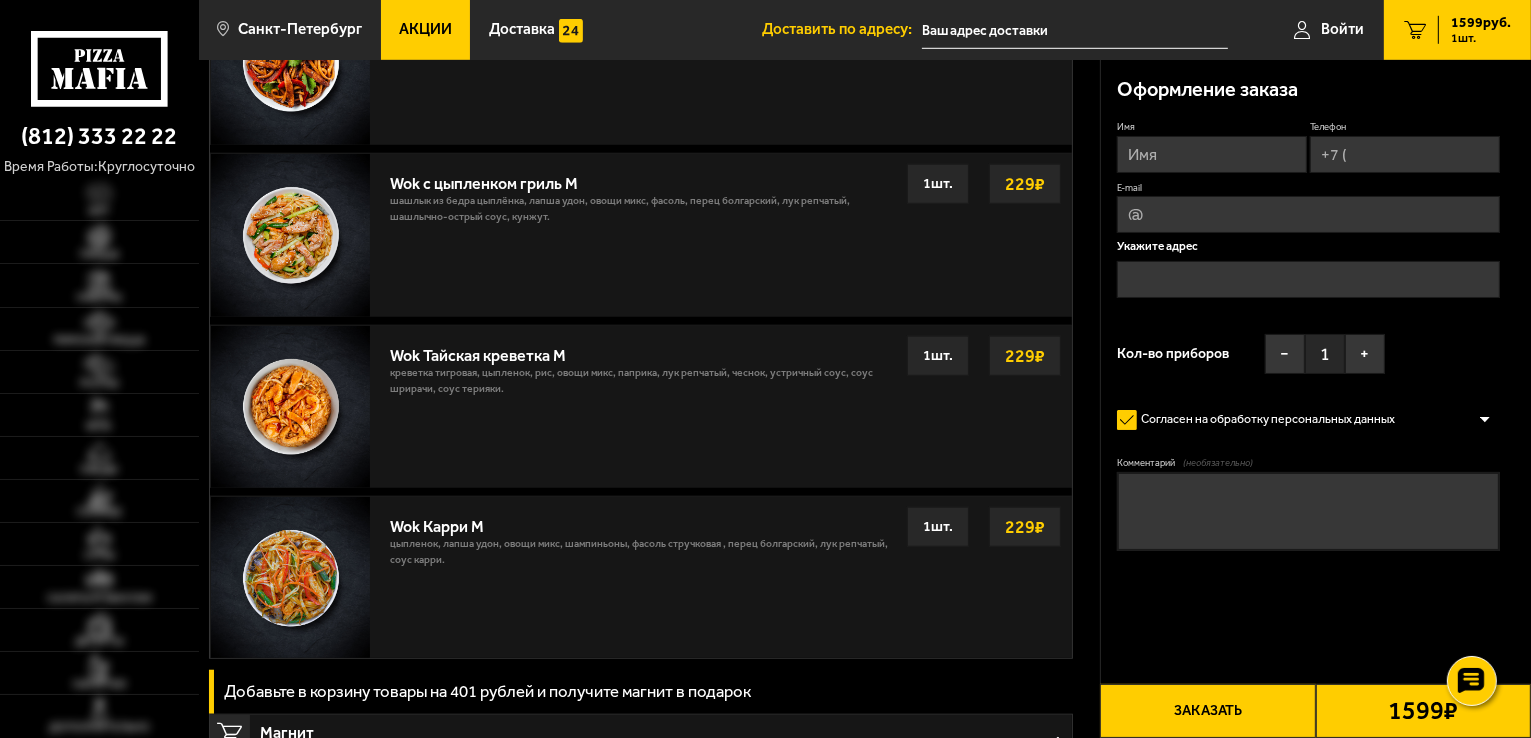 click on "229  ₽" at bounding box center (1025, 356) 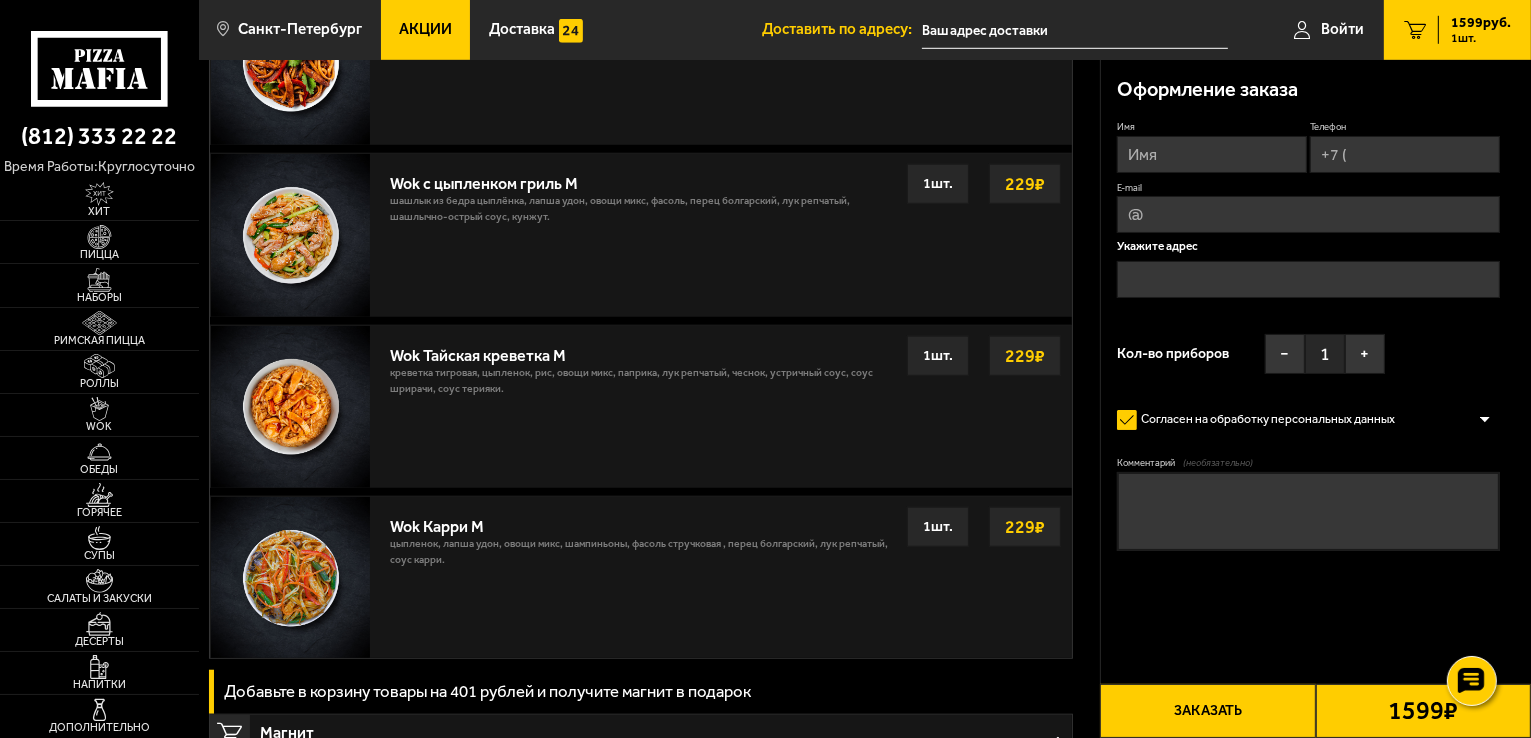 click on "229  ₽" at bounding box center [1025, 356] 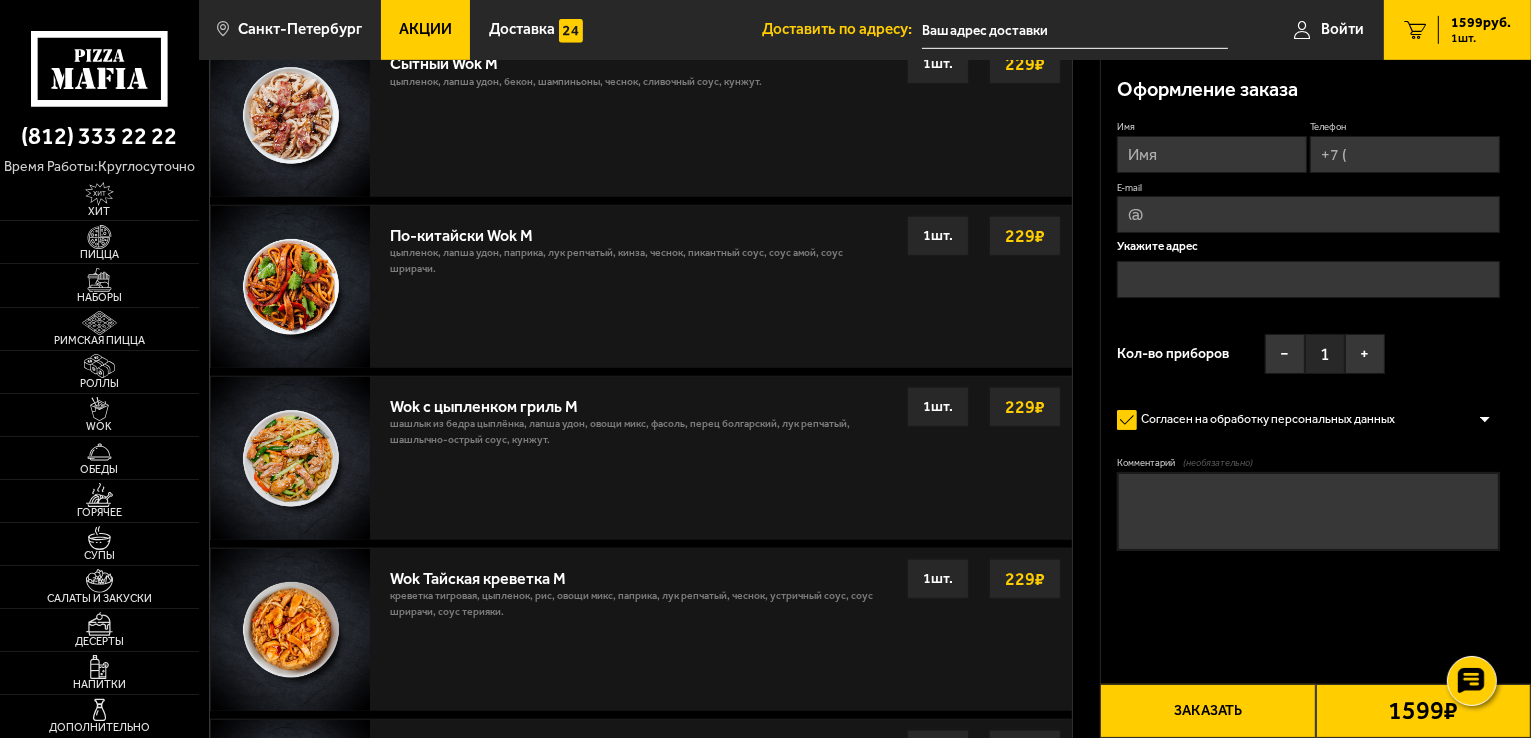 scroll, scrollTop: 1200, scrollLeft: 0, axis: vertical 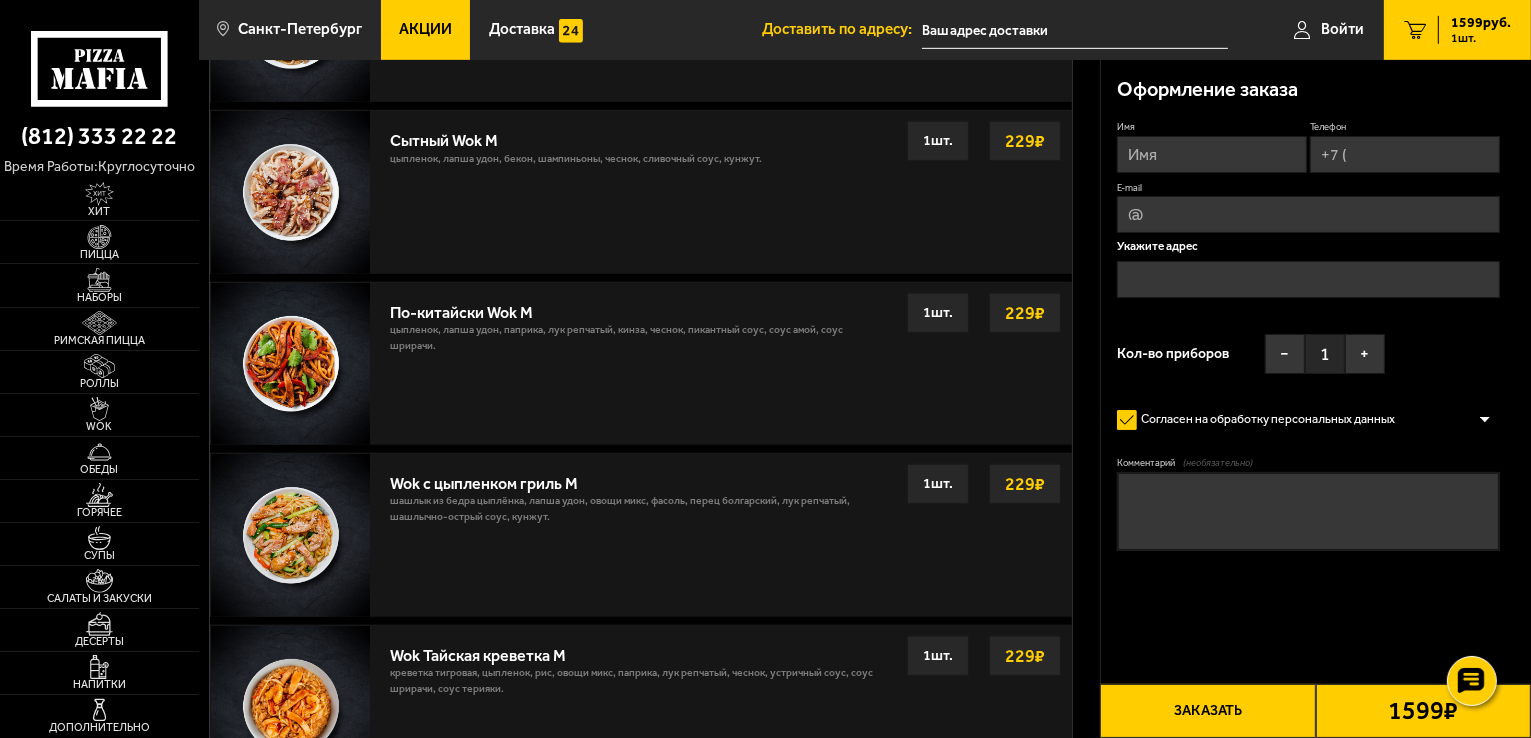 click on "229  ₽" at bounding box center (1025, 484) 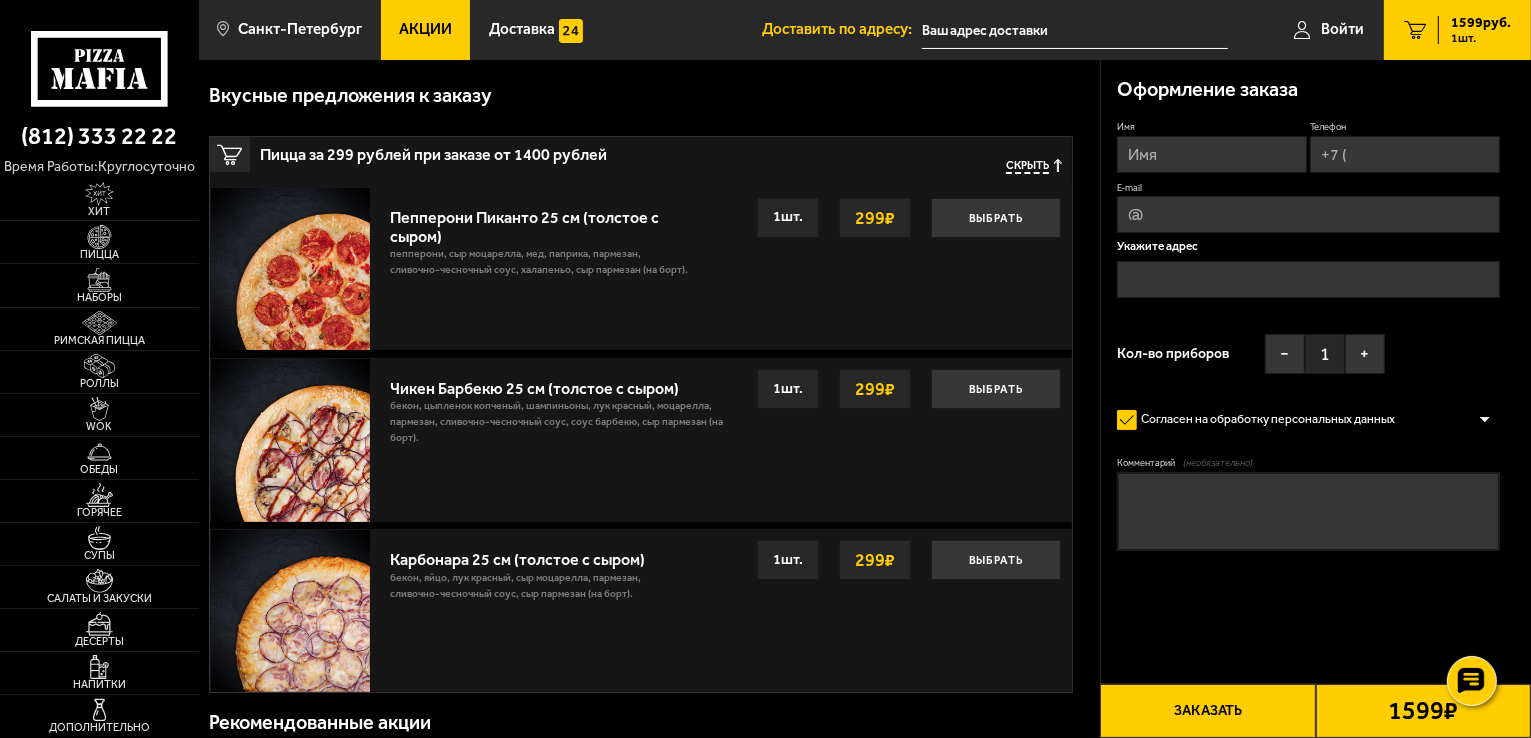 scroll, scrollTop: 300, scrollLeft: 0, axis: vertical 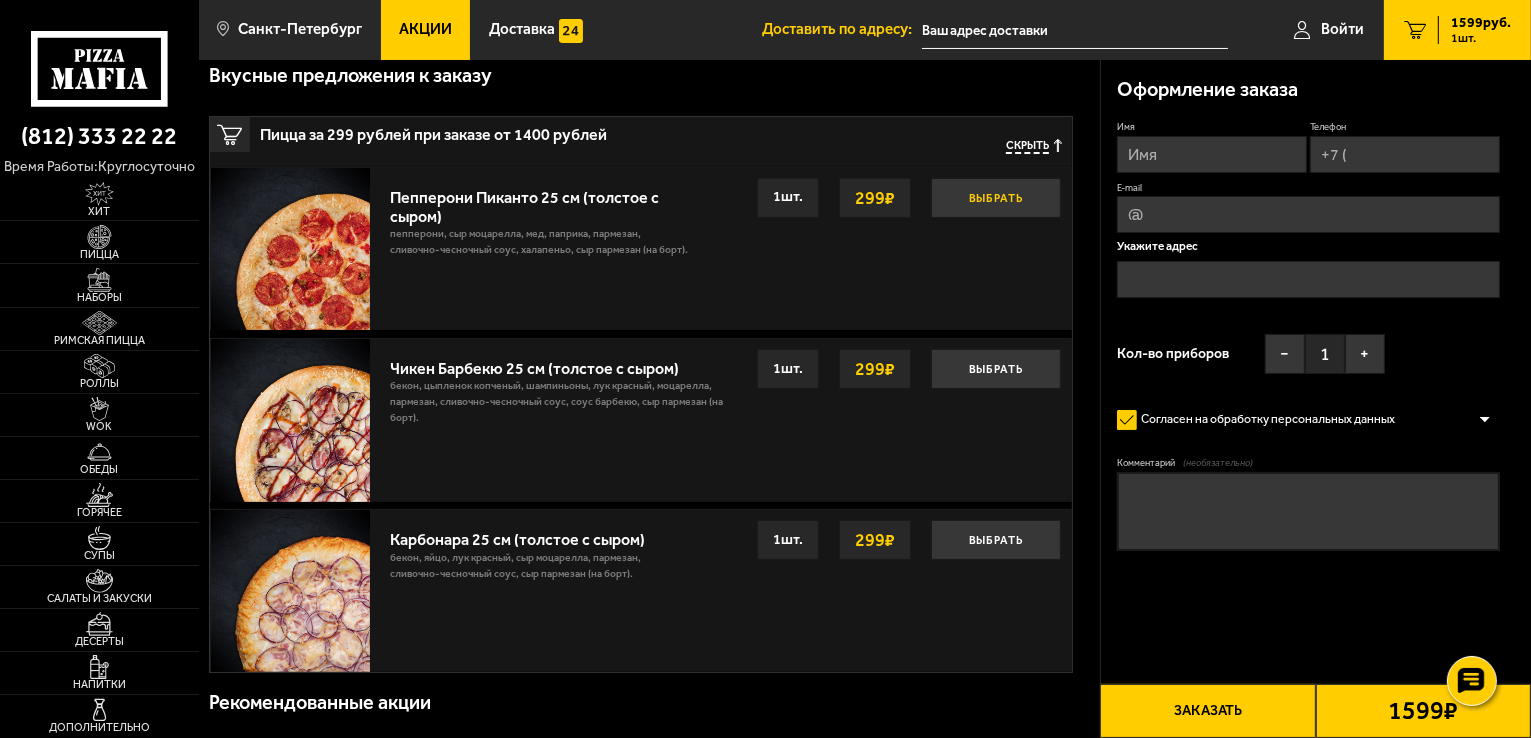 click on "Выбрать" at bounding box center (996, 198) 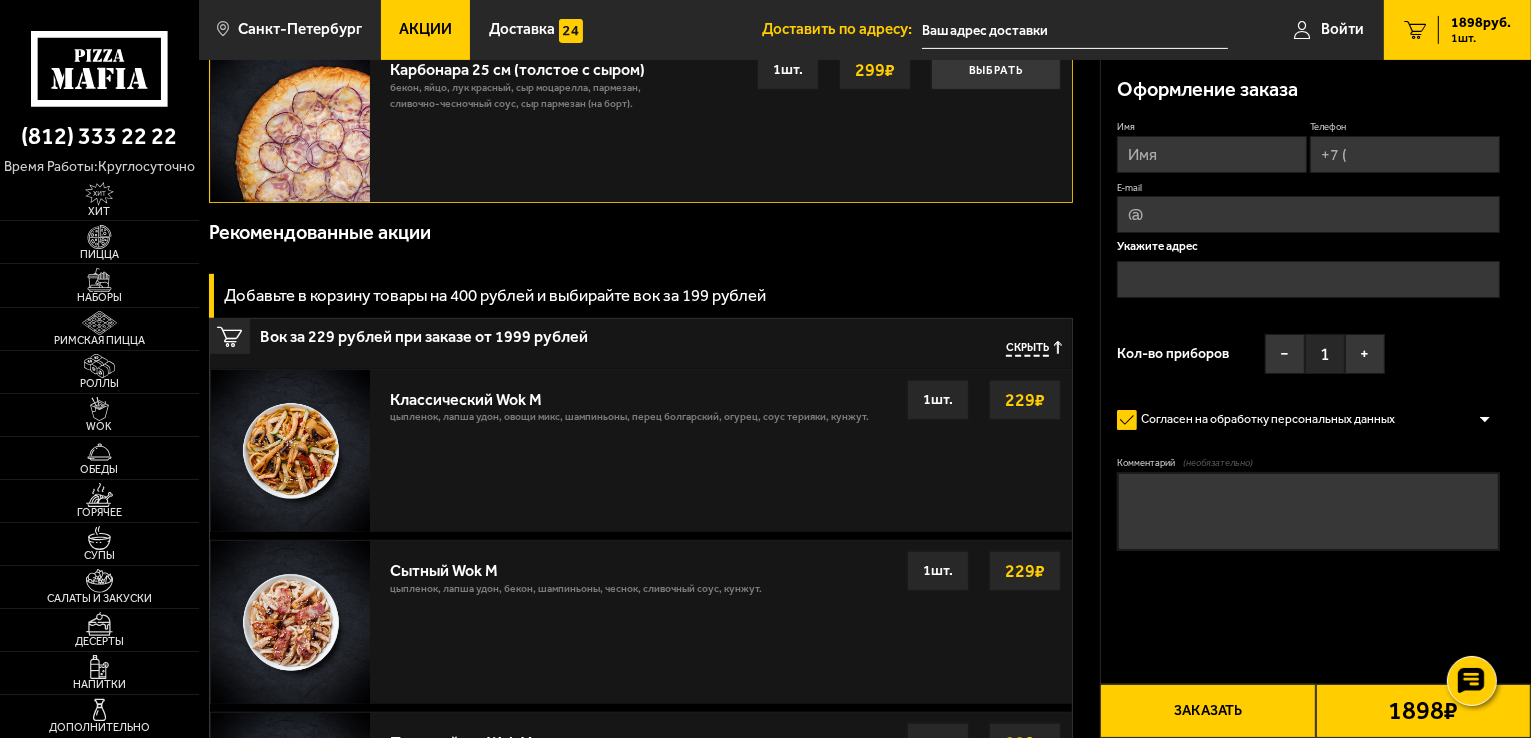 scroll, scrollTop: 900, scrollLeft: 0, axis: vertical 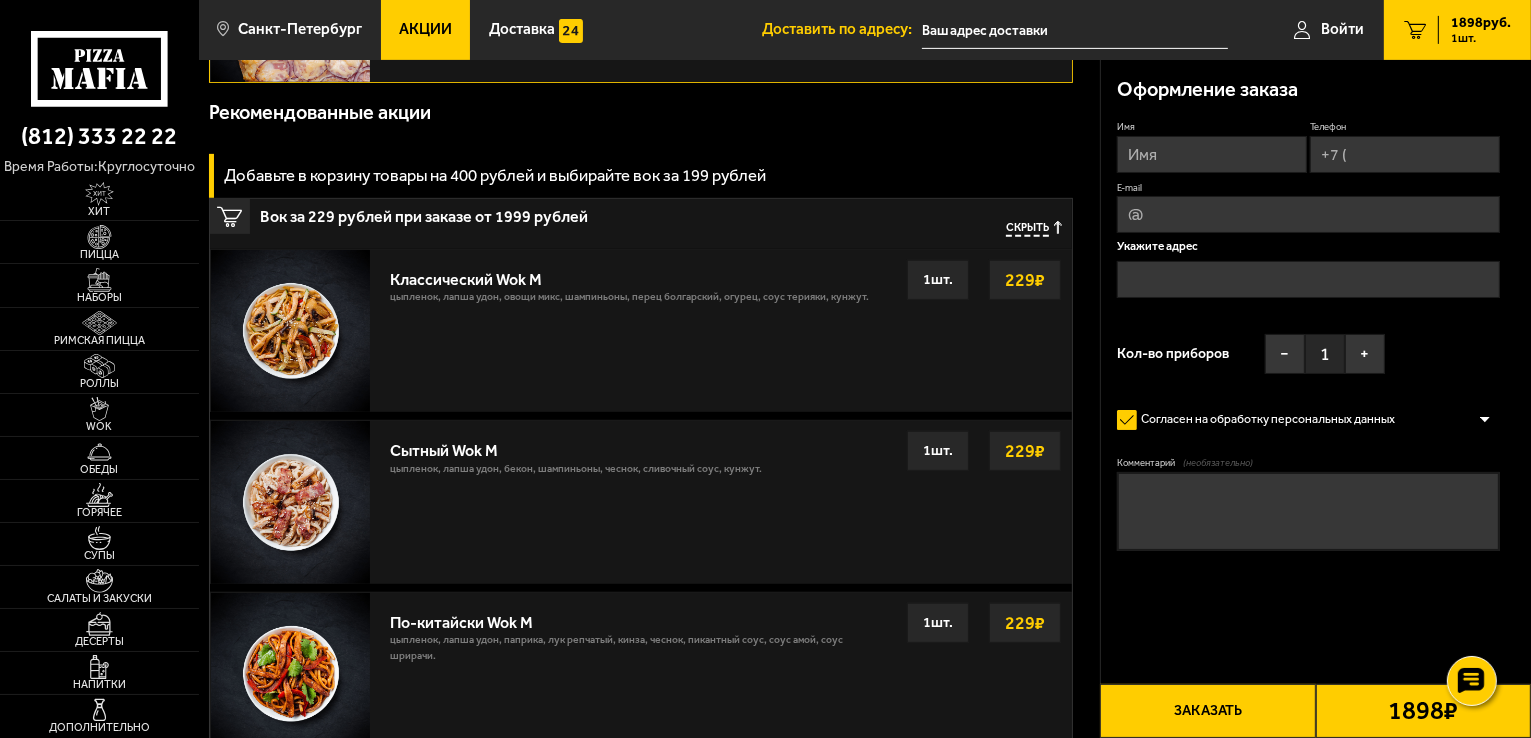 click on "229  ₽" at bounding box center (1025, 451) 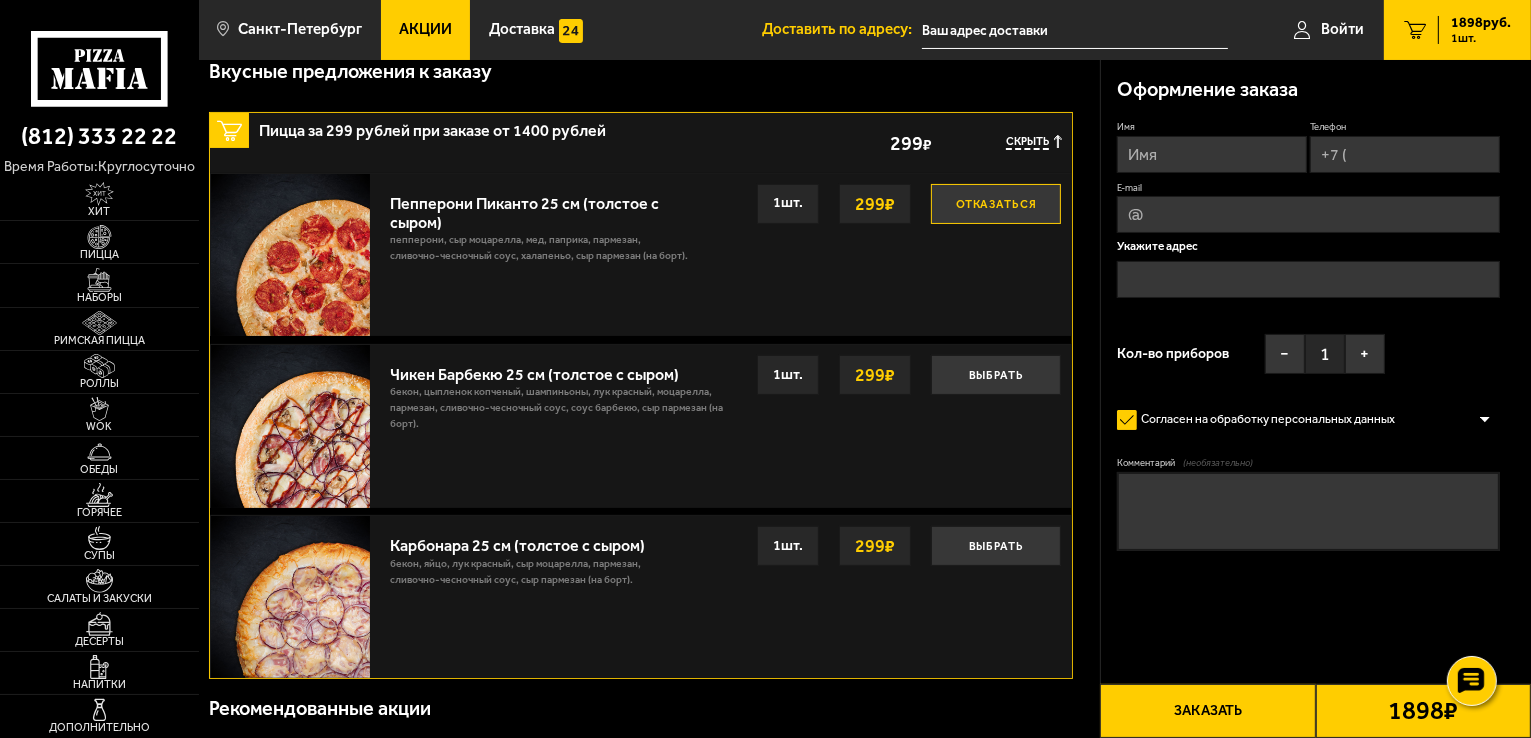 scroll, scrollTop: 300, scrollLeft: 0, axis: vertical 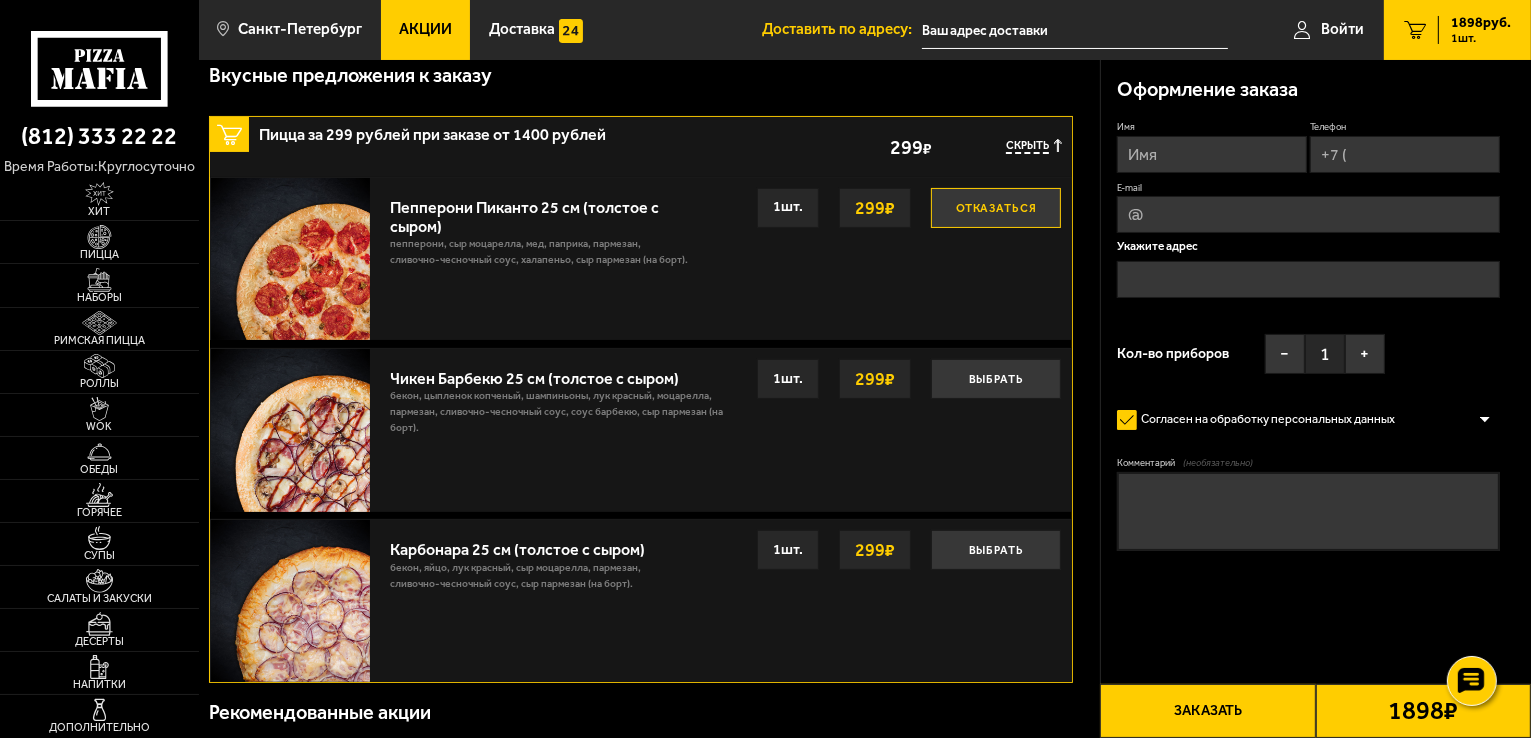 click on "Отказаться" at bounding box center [996, 208] 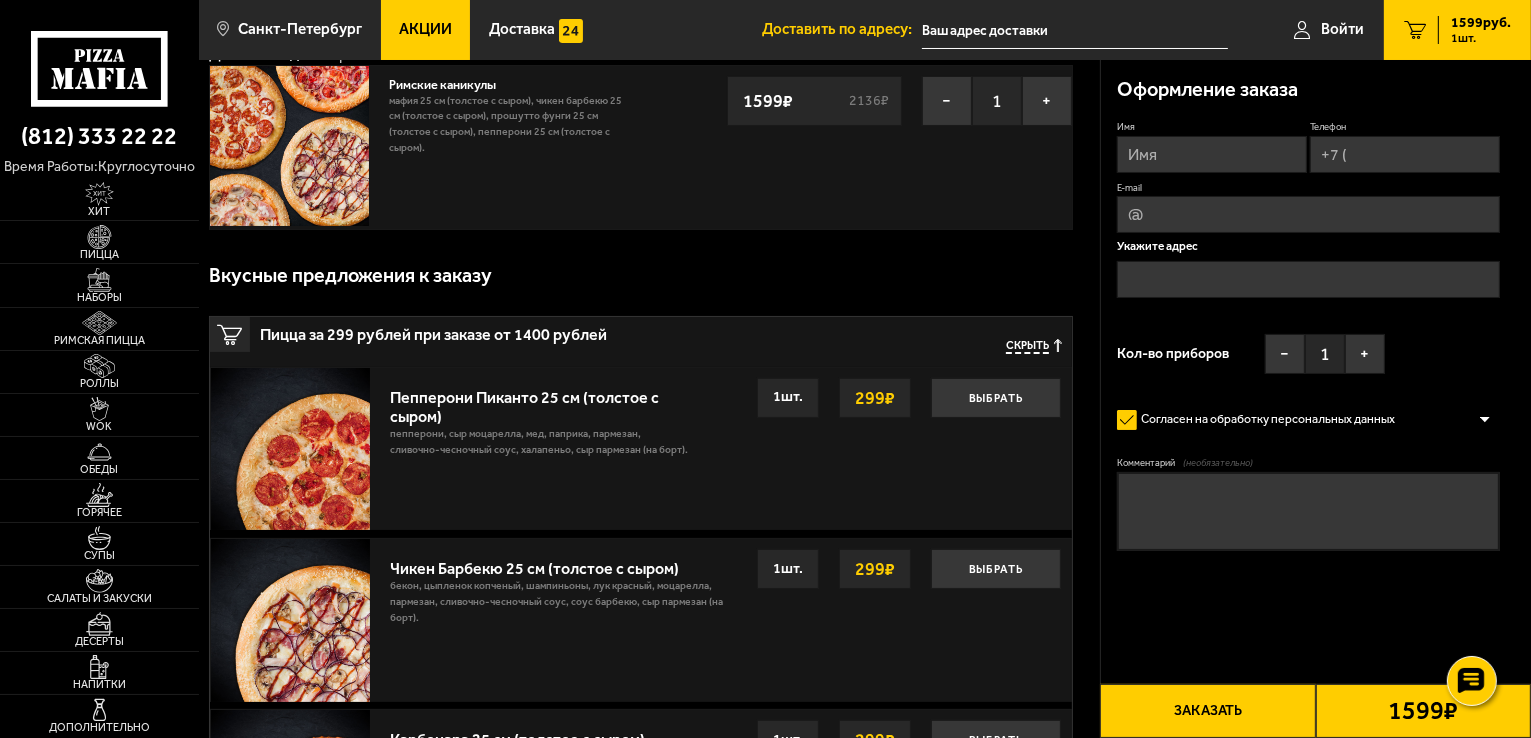 scroll, scrollTop: 0, scrollLeft: 0, axis: both 